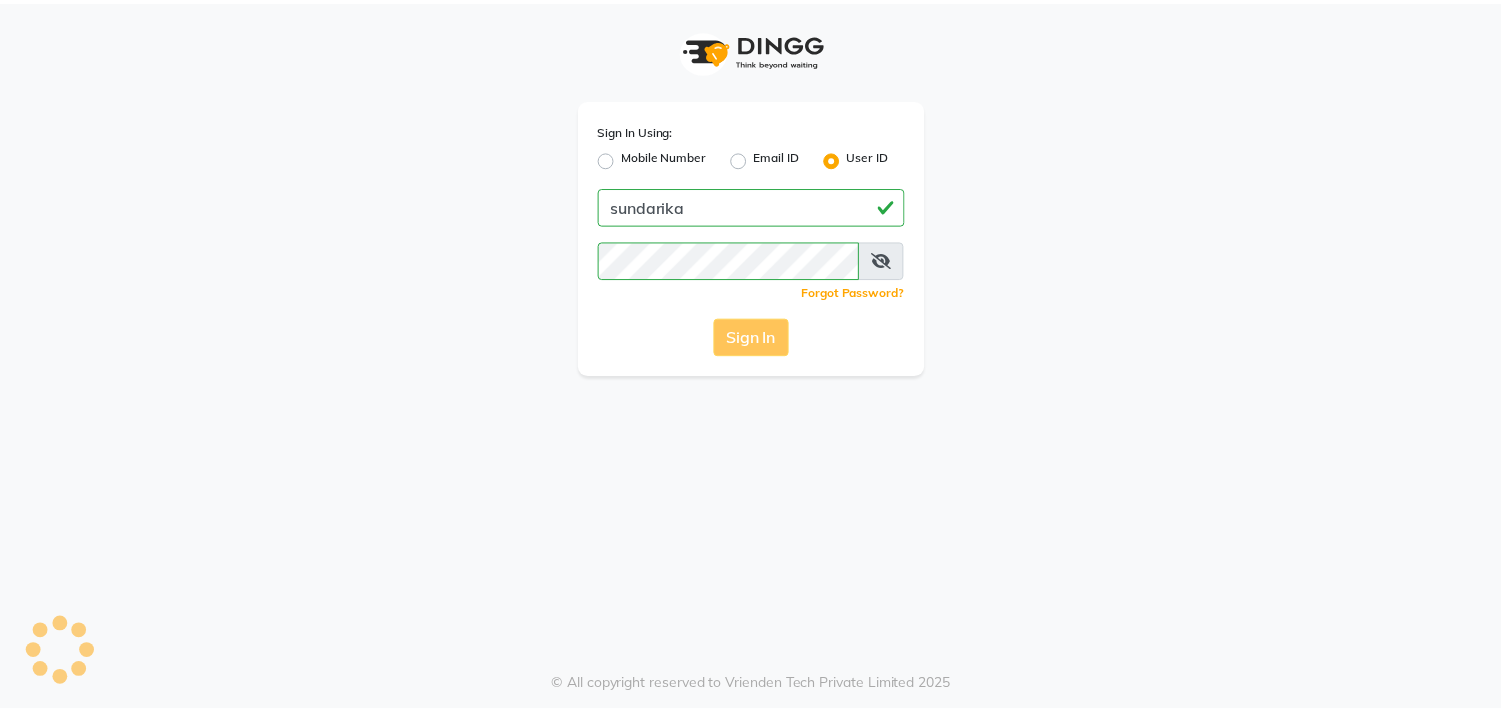 scroll, scrollTop: 0, scrollLeft: 0, axis: both 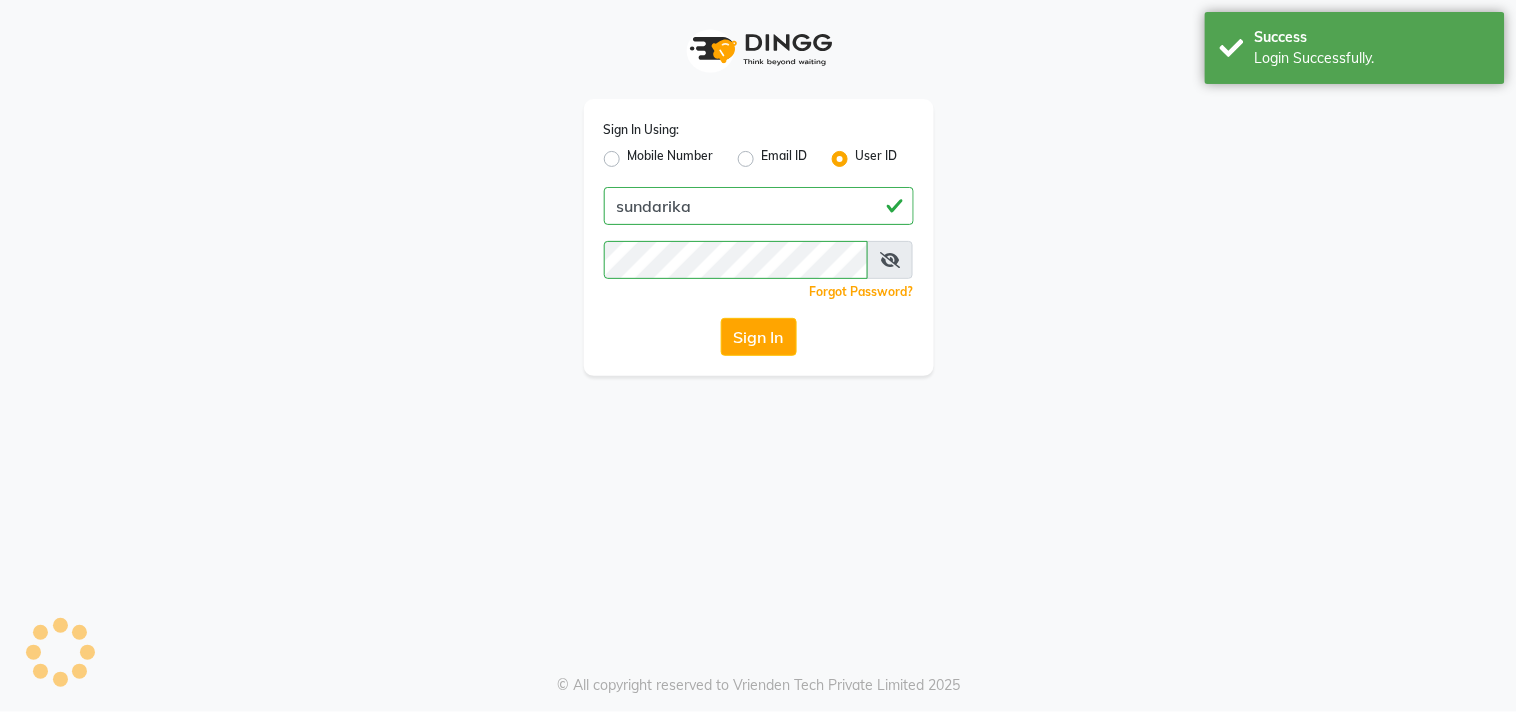 select on "service" 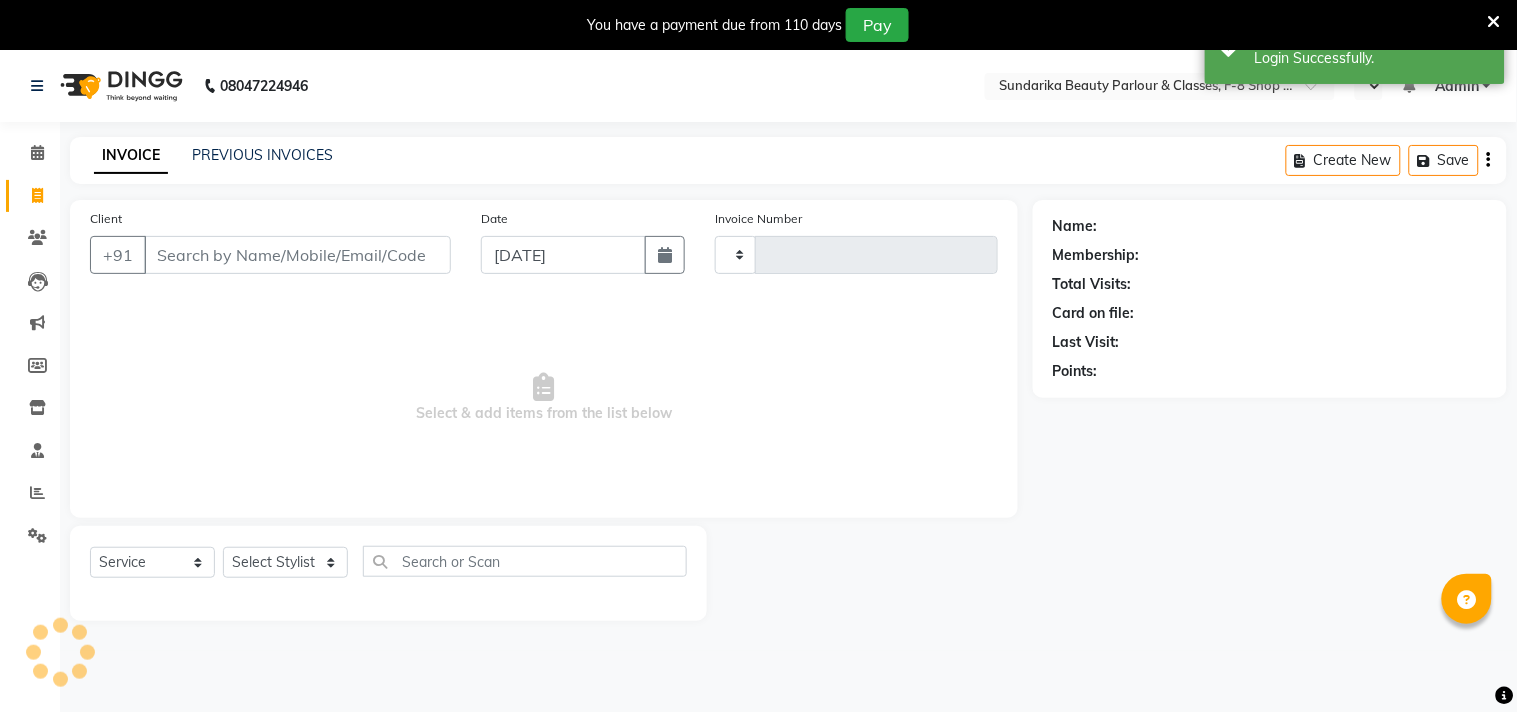 select on "en" 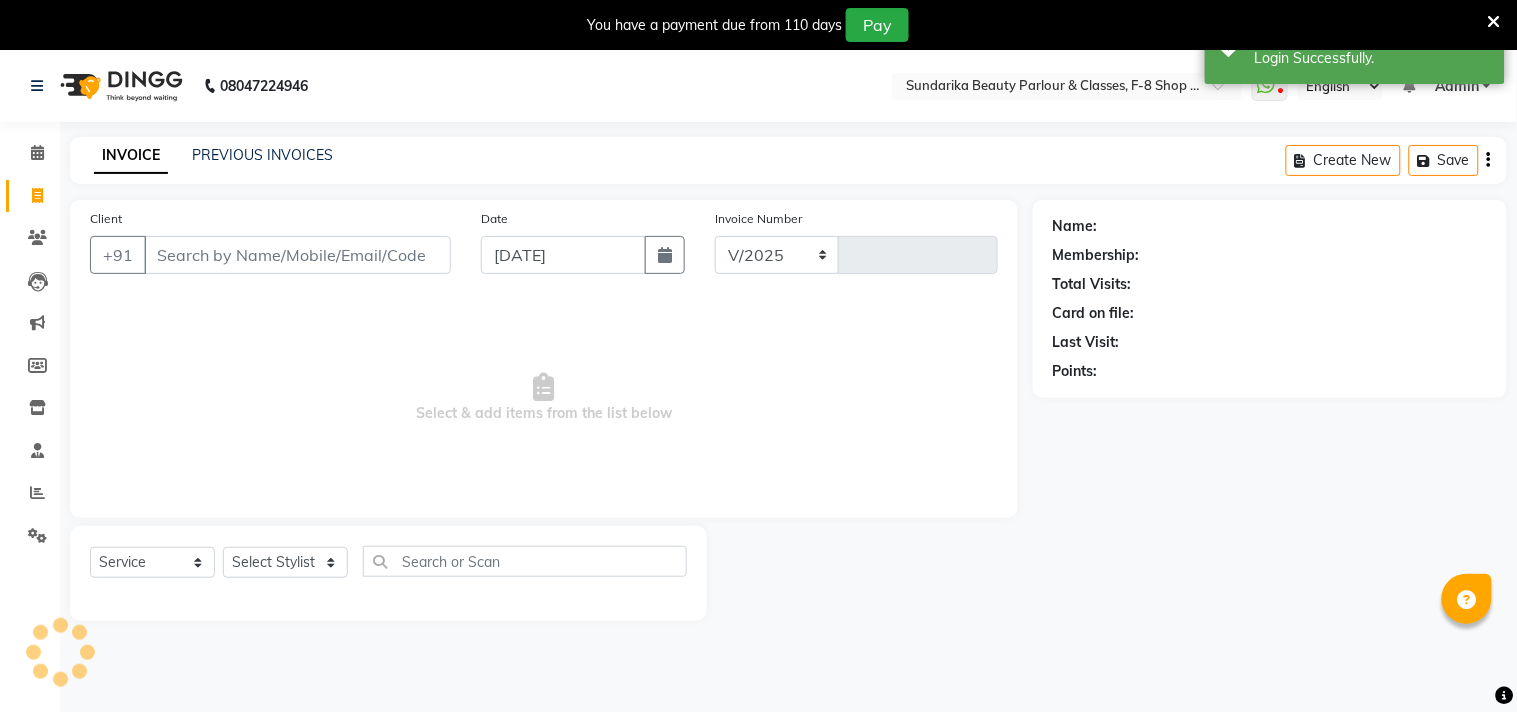 select on "5341" 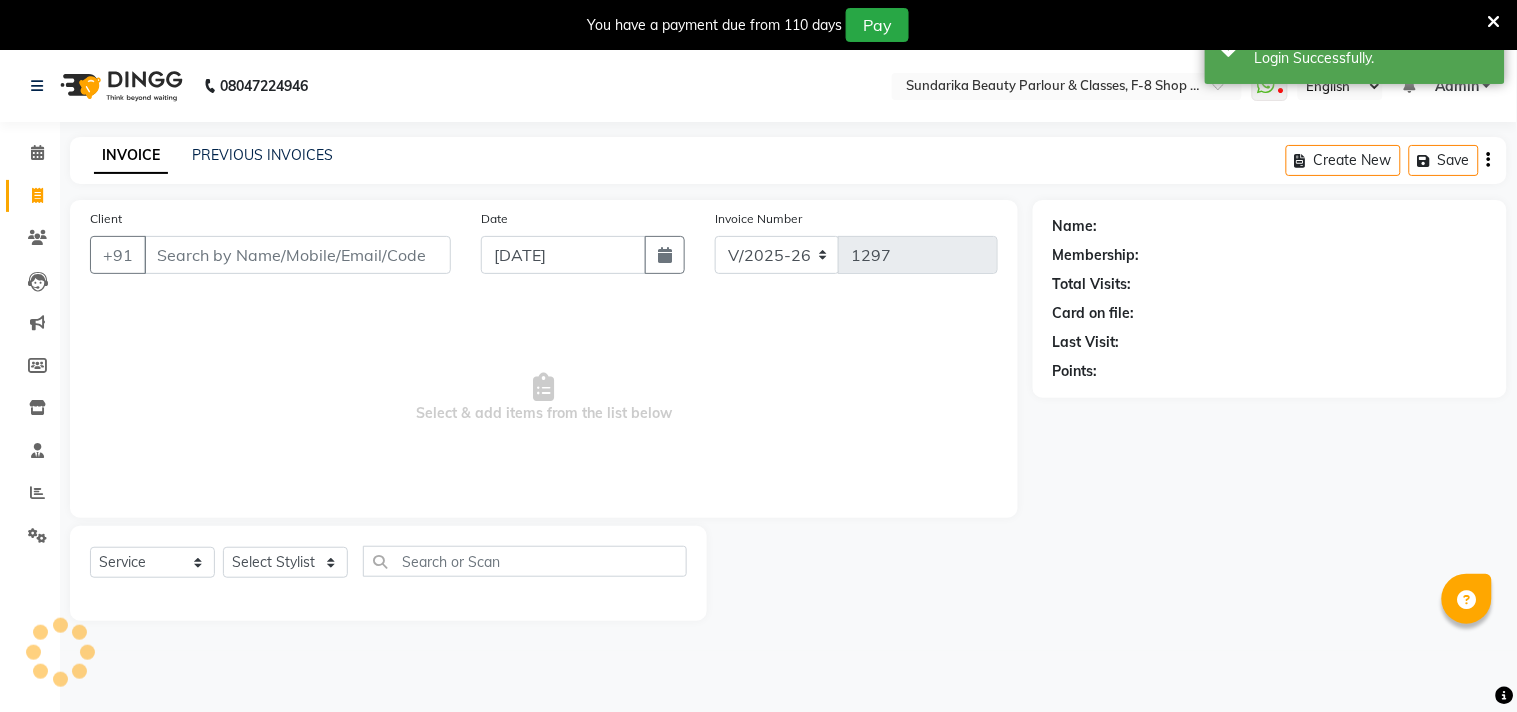 click on "Client" at bounding box center [297, 255] 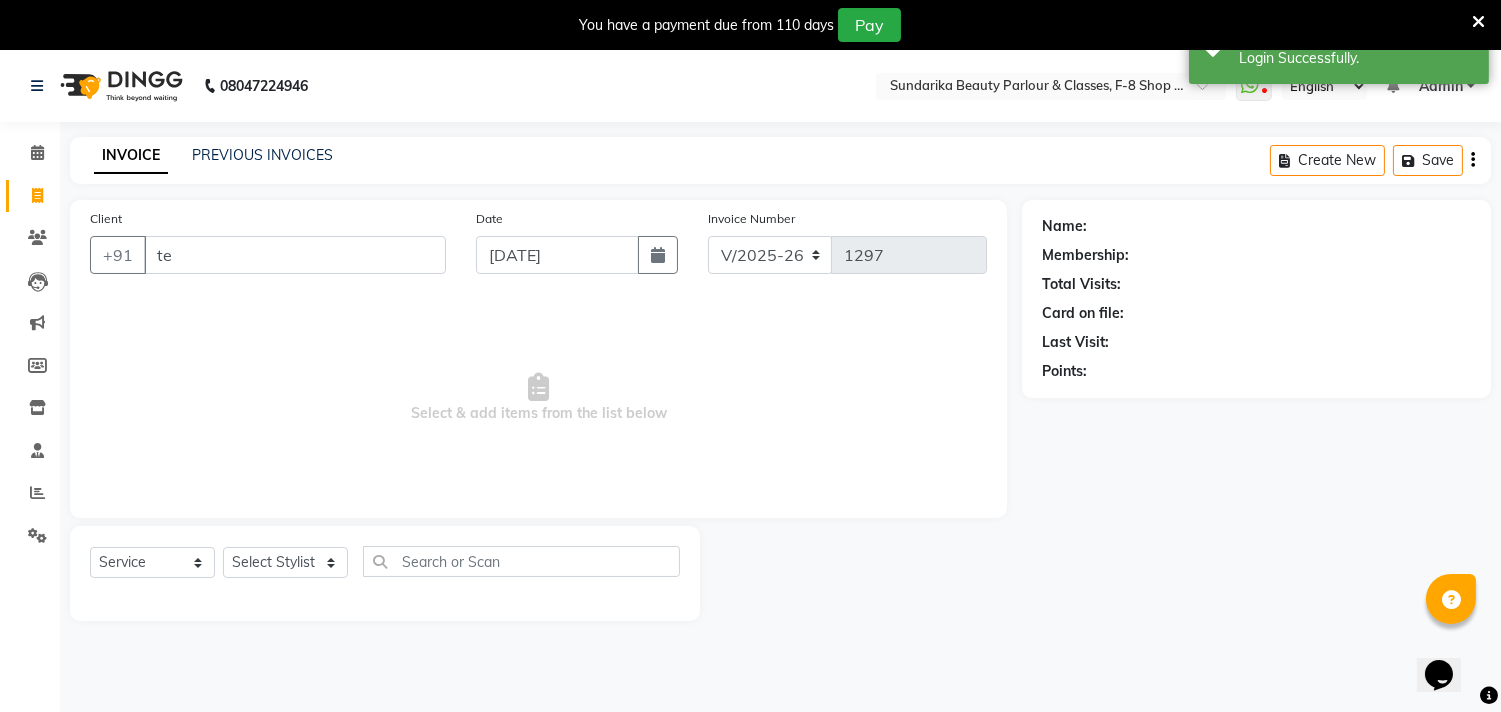 scroll, scrollTop: 0, scrollLeft: 0, axis: both 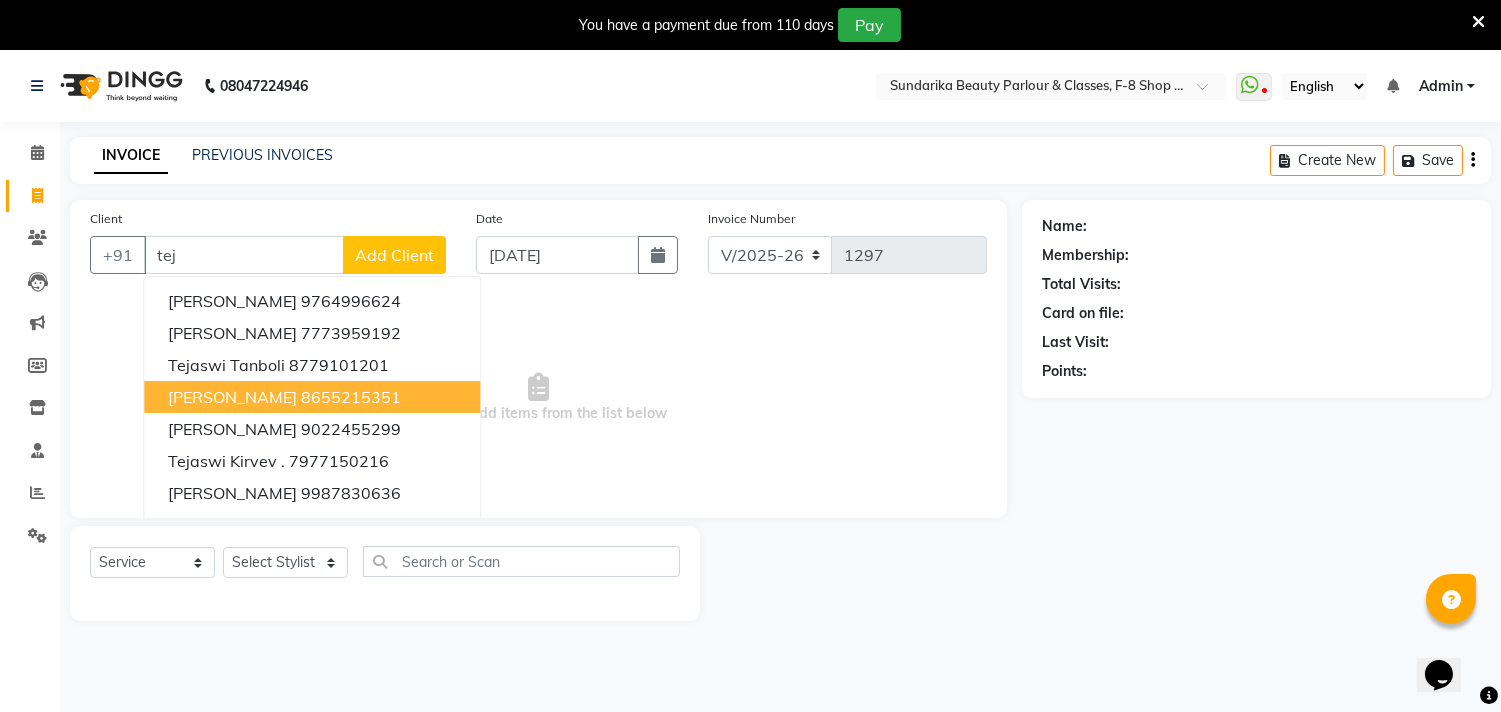 click on "[PERSON_NAME]" at bounding box center (232, 397) 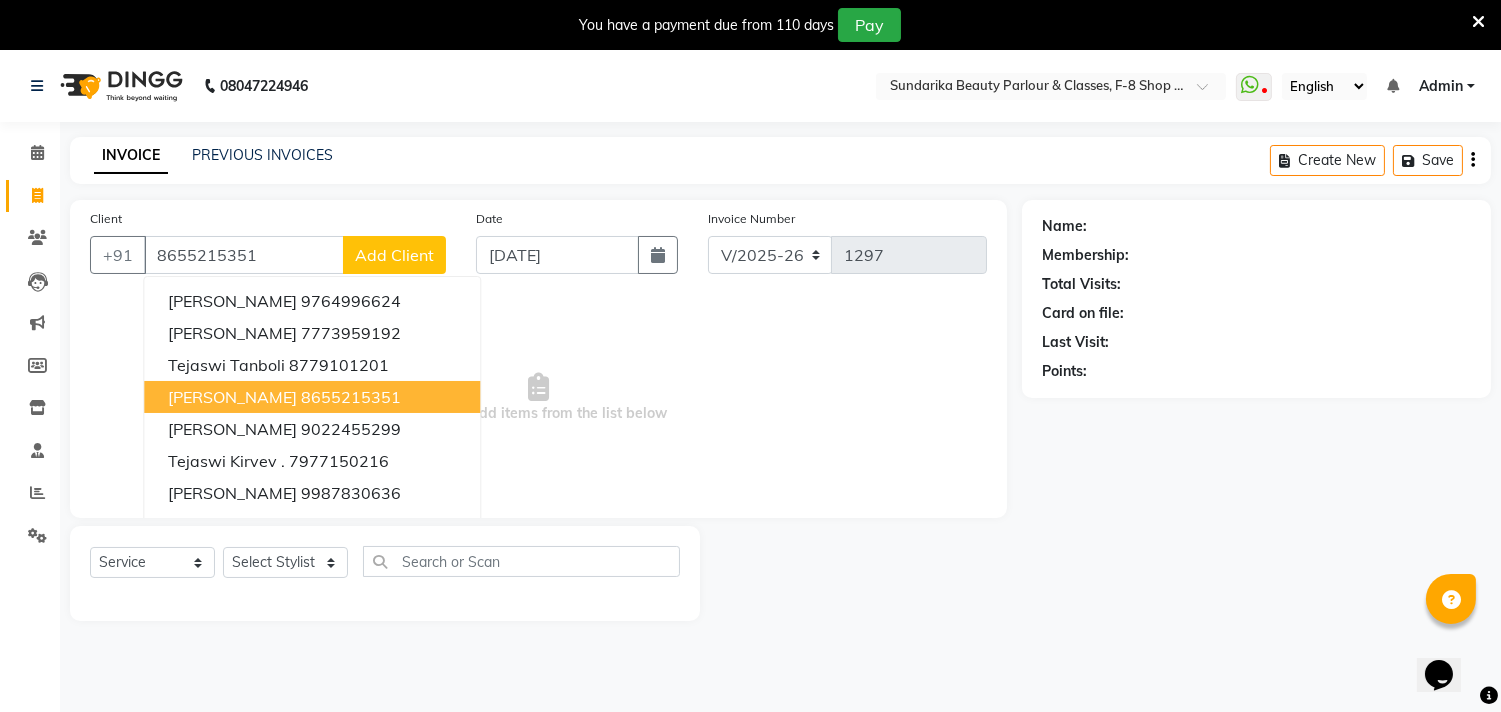 click on "Select & add items from the list below" at bounding box center [538, 398] 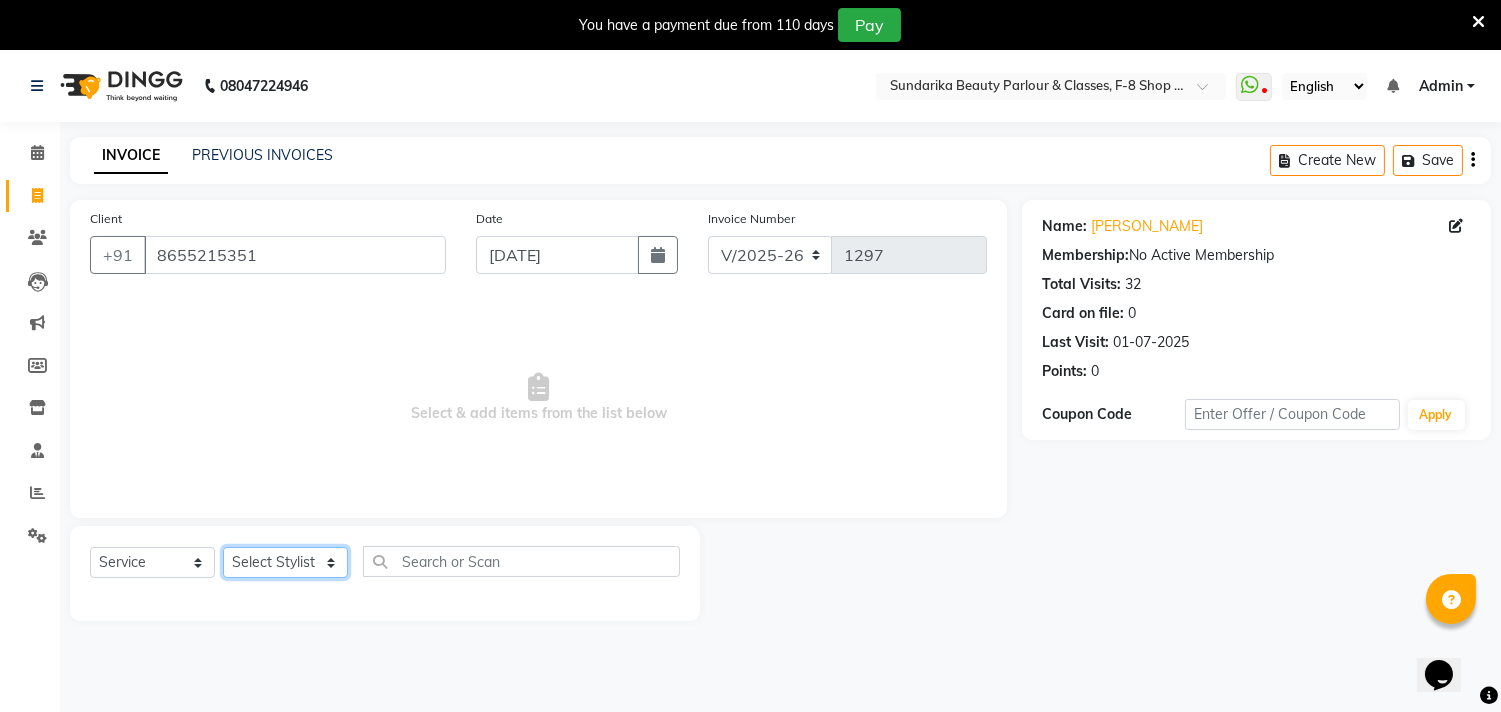 click on "Select Stylist Gita mala [PERSON_NAME] Mam" 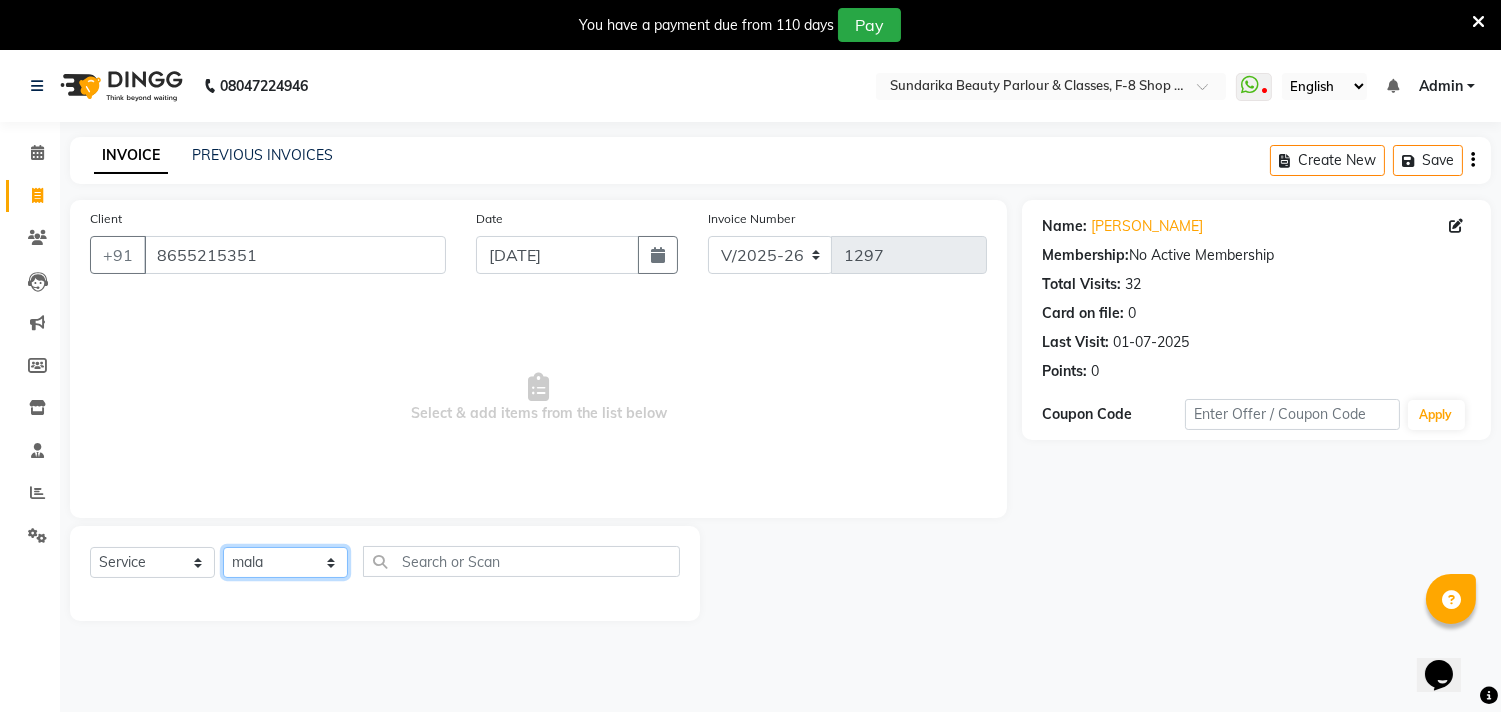 click on "Select Stylist Gita mala [PERSON_NAME] Mam" 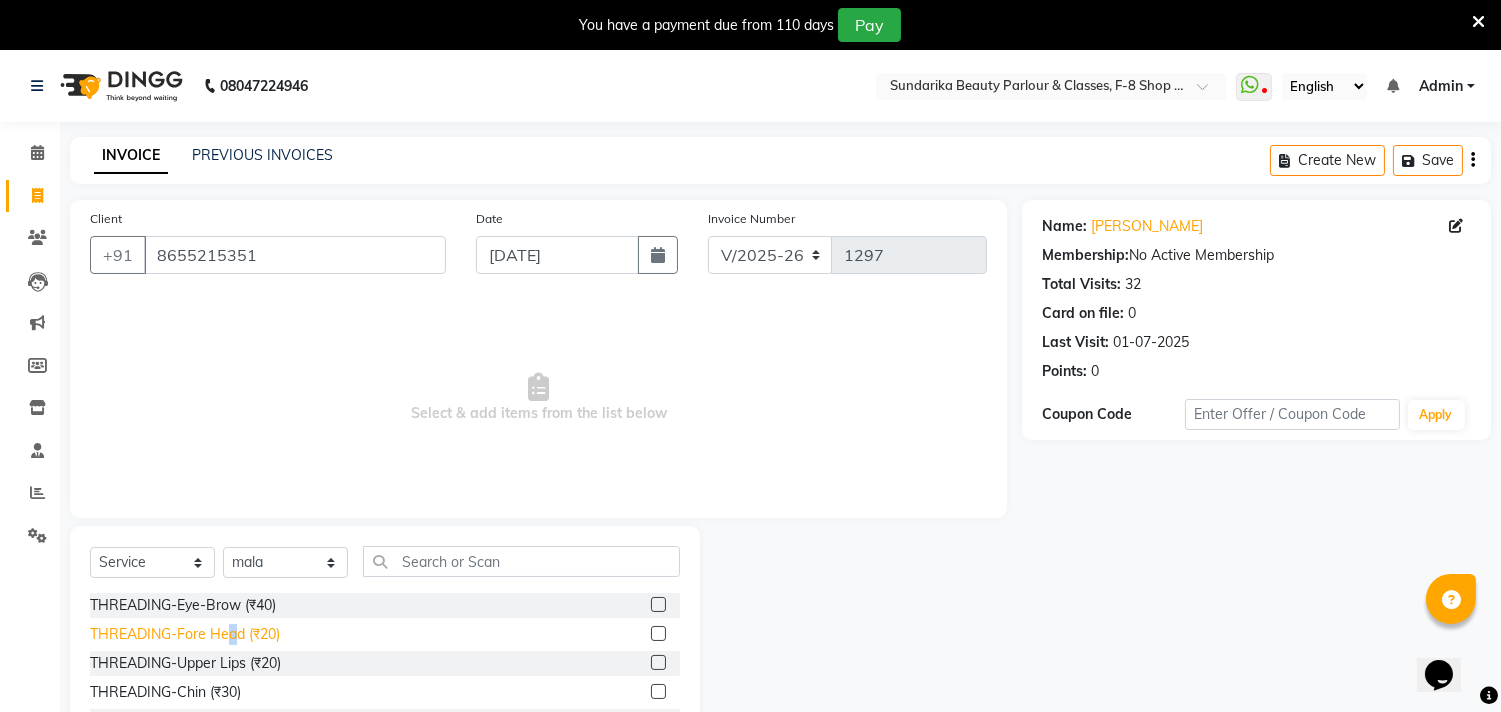 click on "THREADING-Fore Head (₹20)" 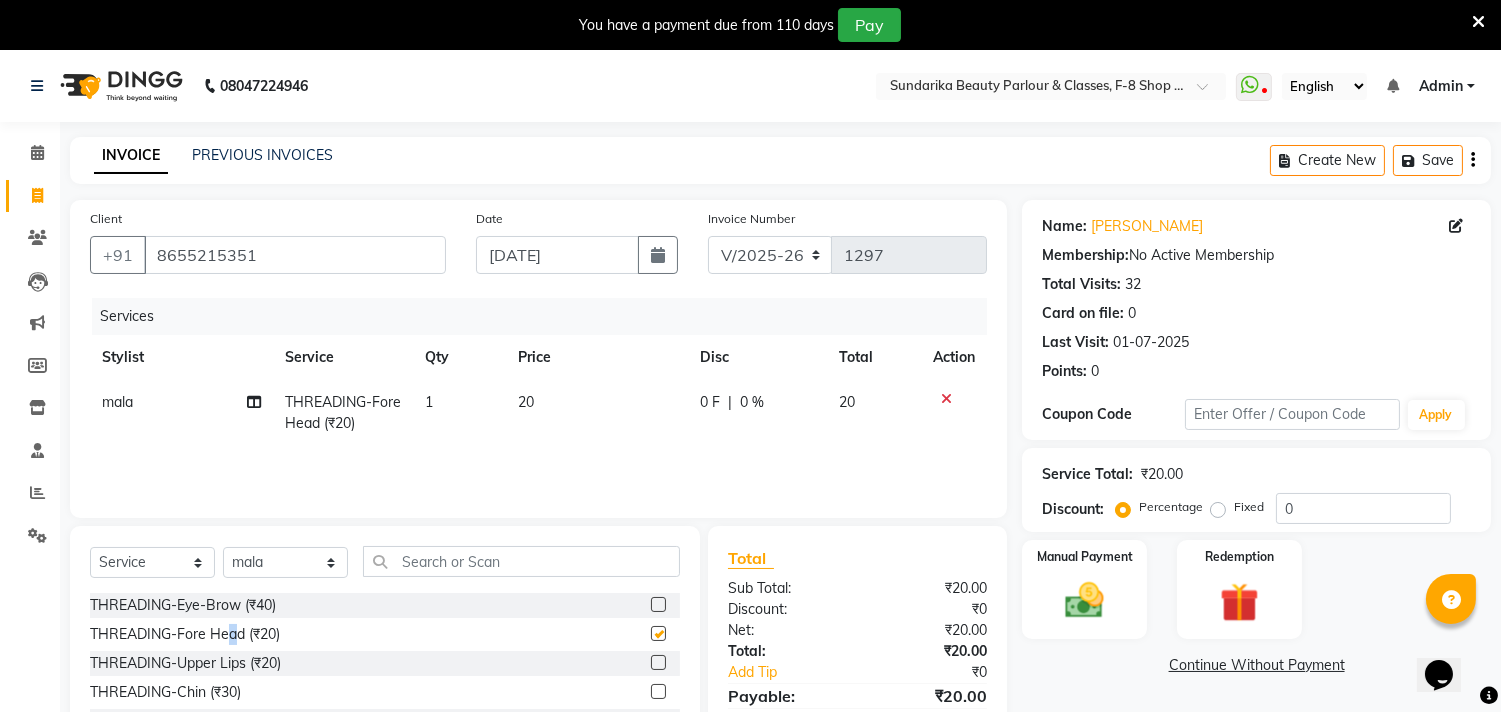 checkbox on "false" 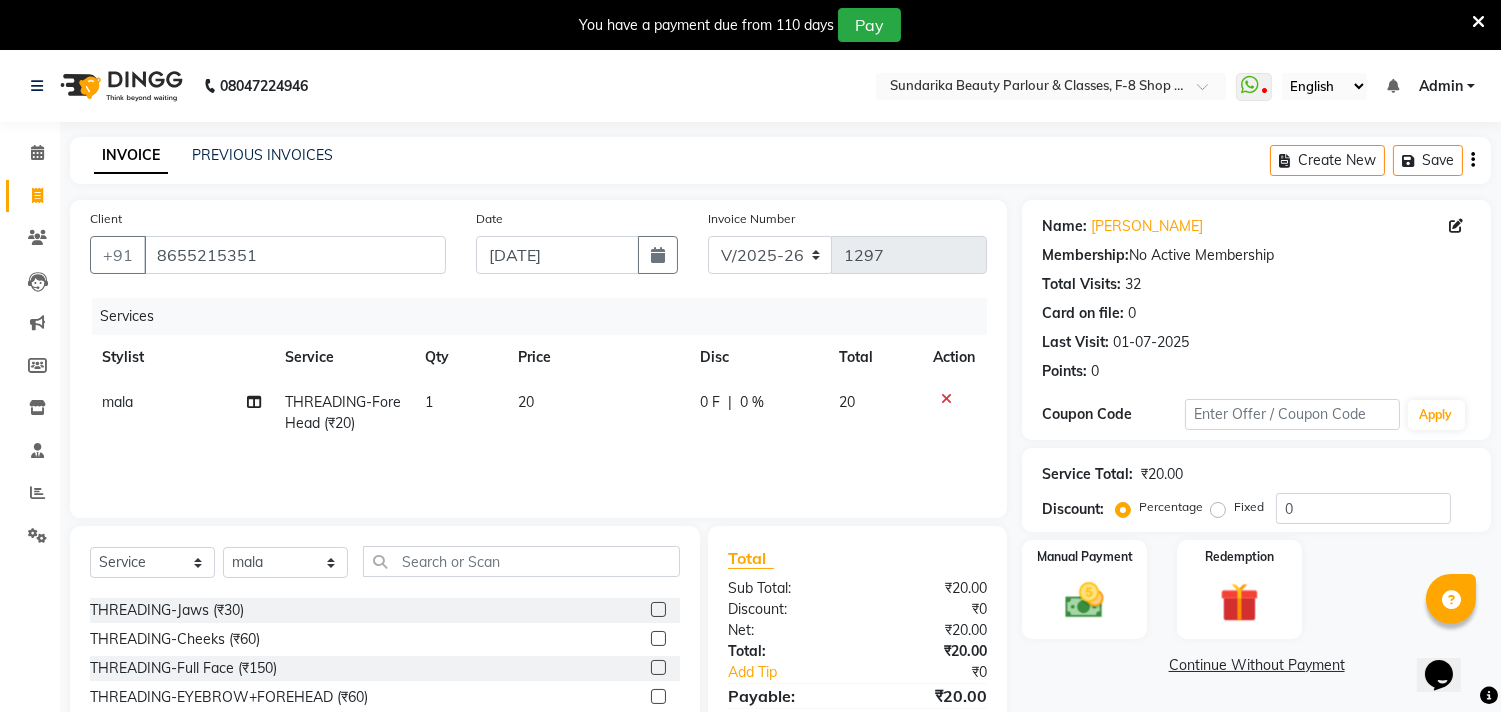 scroll, scrollTop: 0, scrollLeft: 0, axis: both 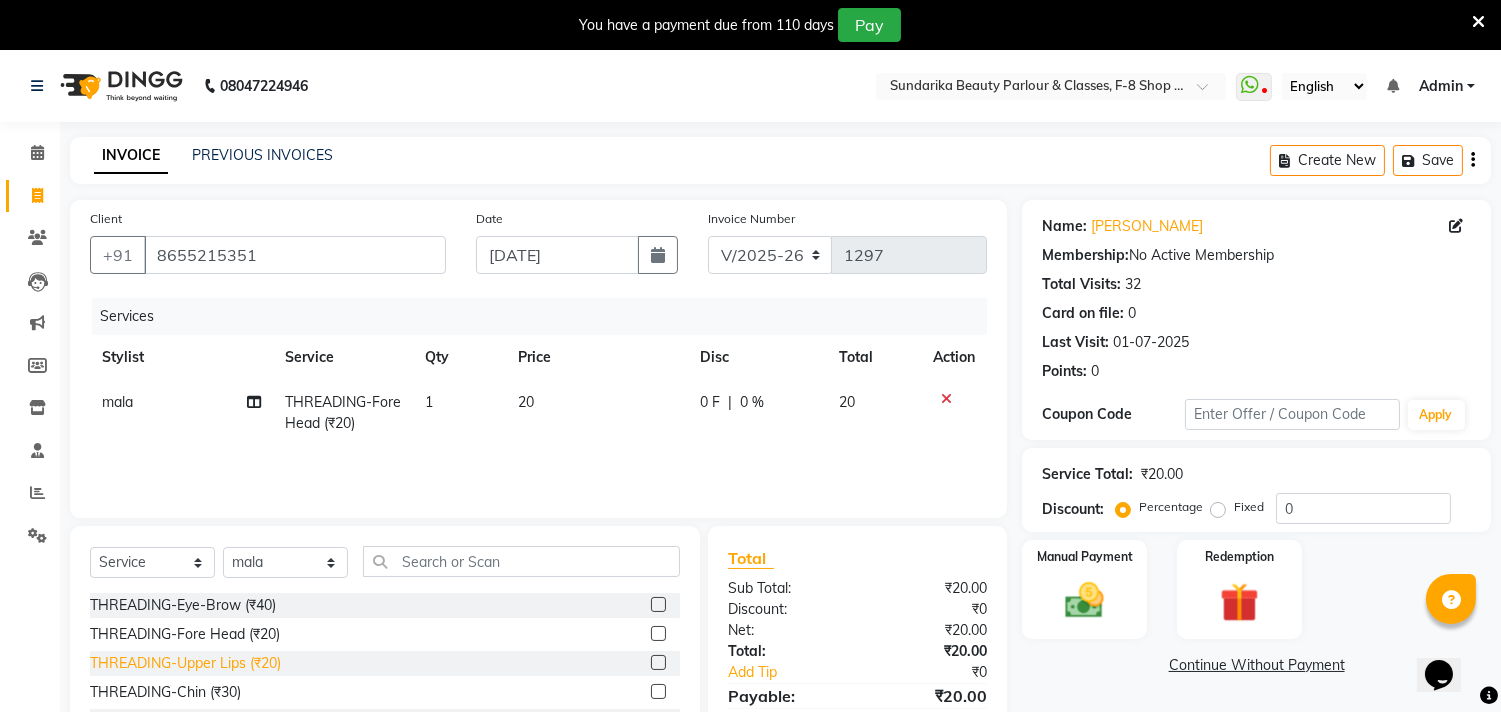 click on "THREADING-Upper Lips (₹20)" 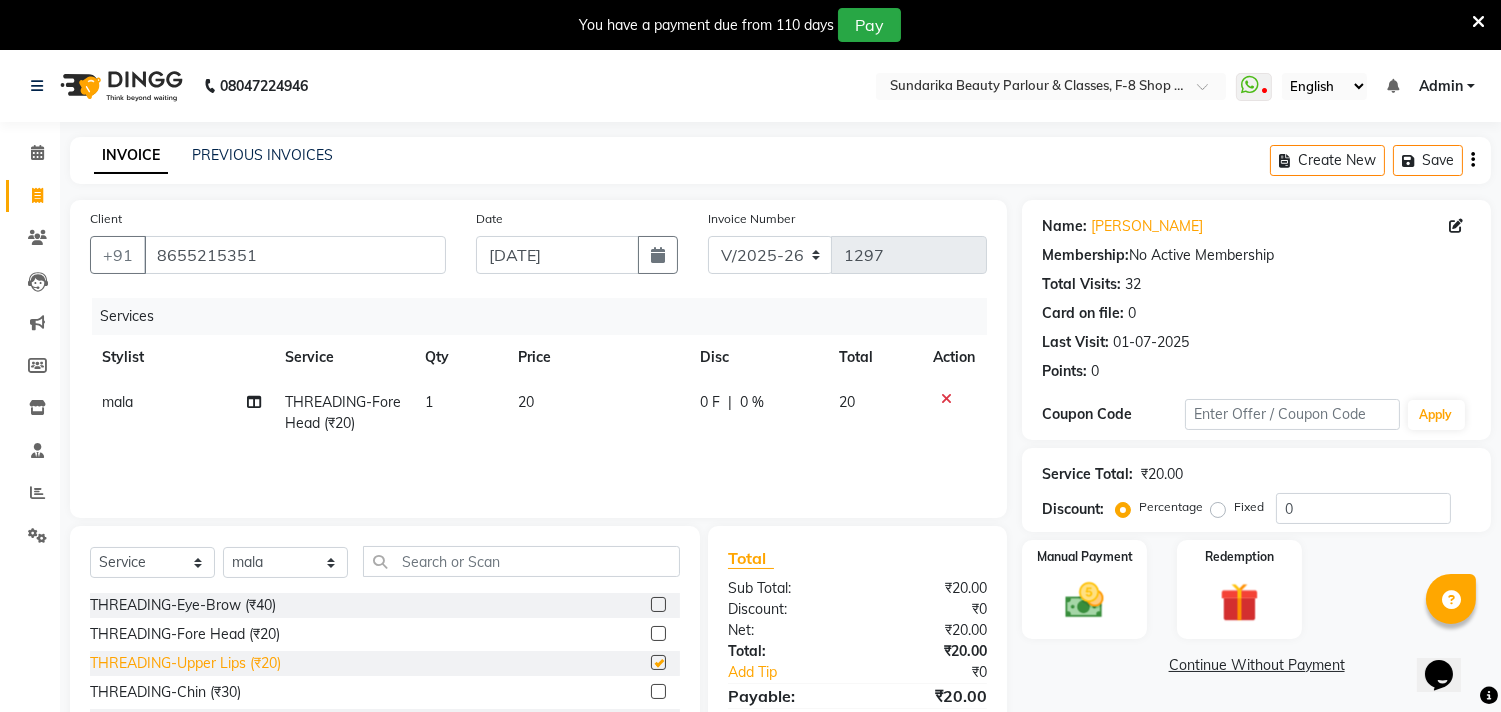 checkbox on "true" 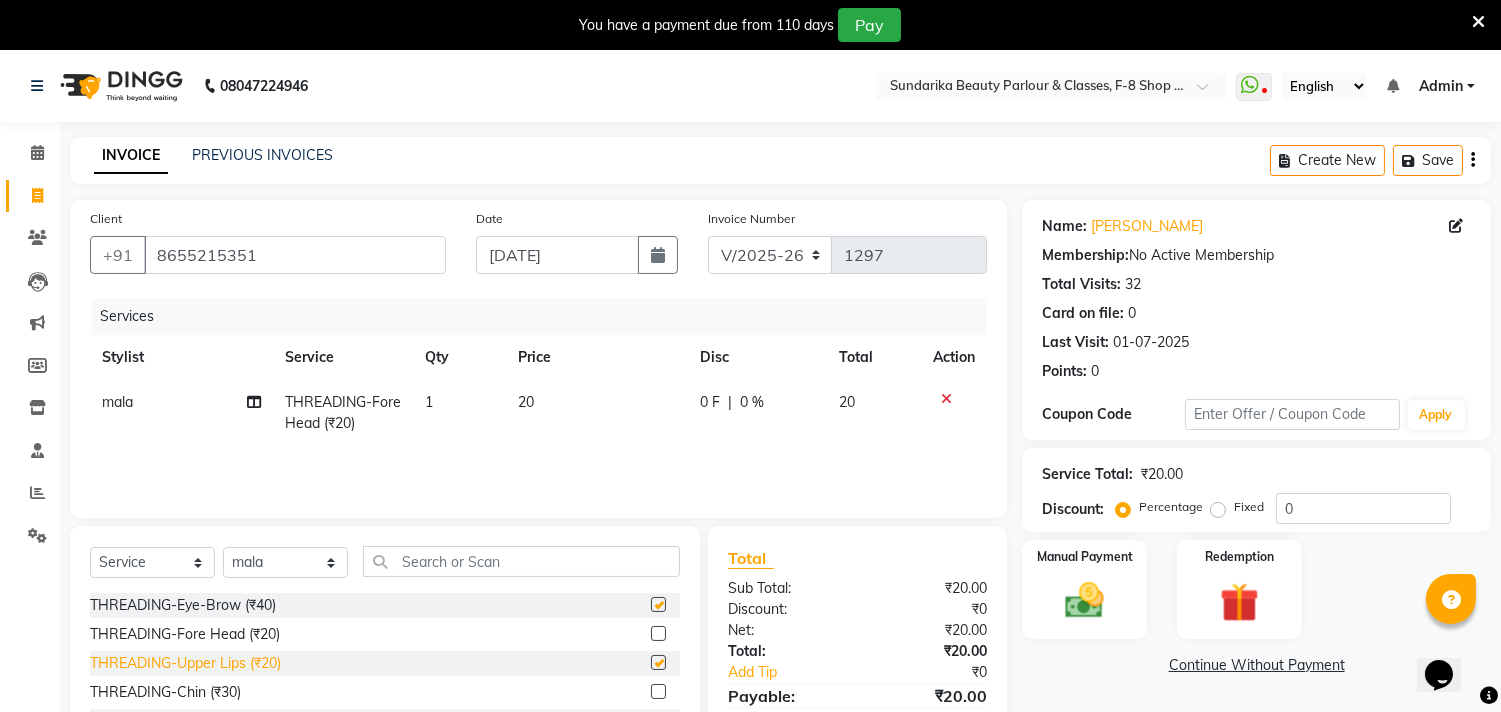 checkbox on "true" 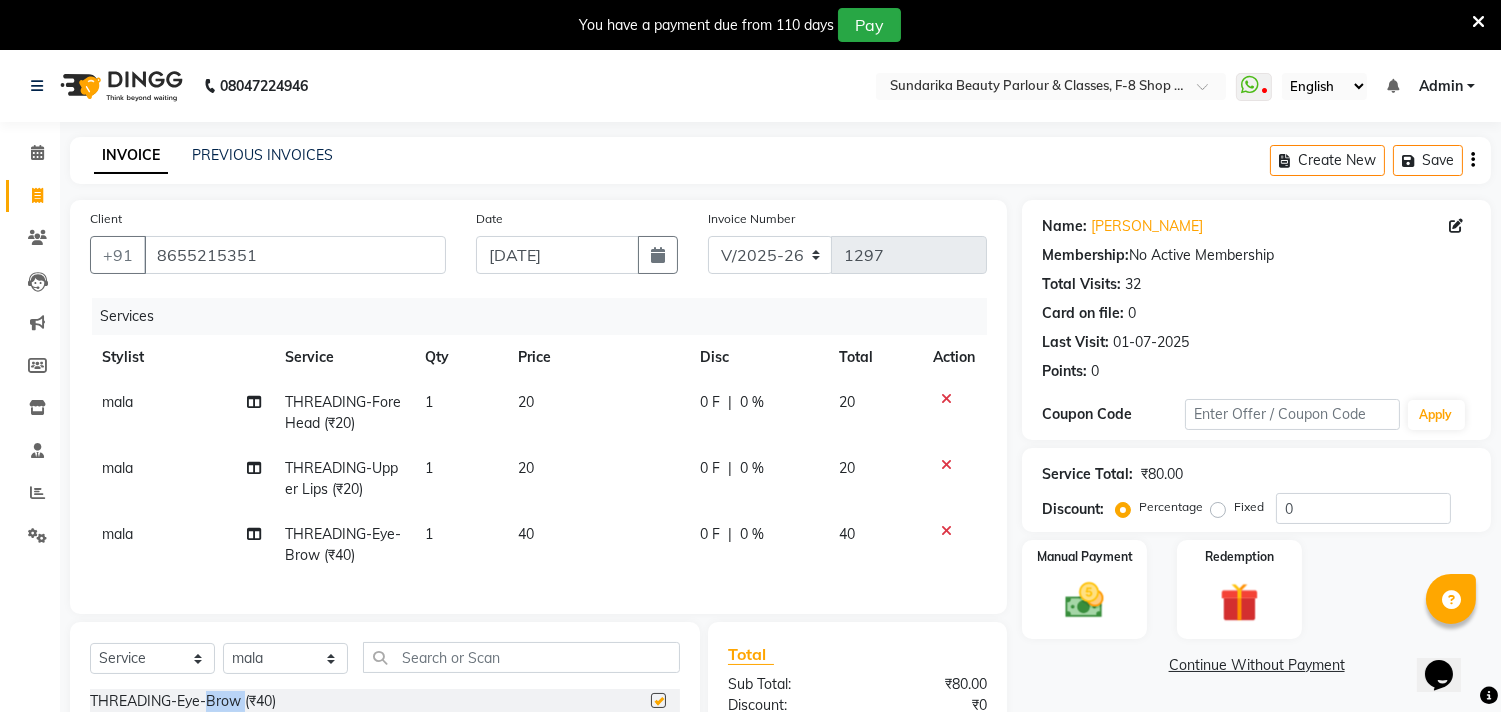 checkbox on "false" 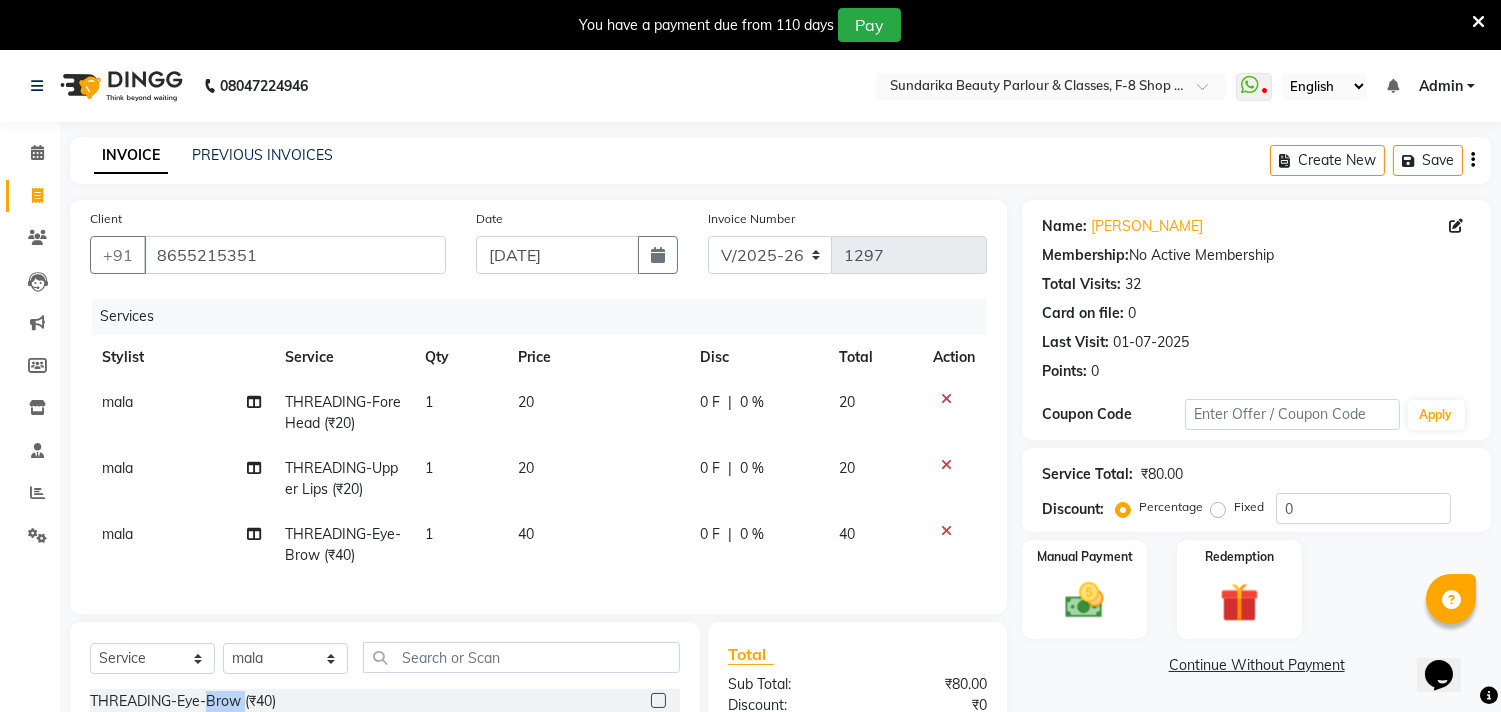 checkbox on "false" 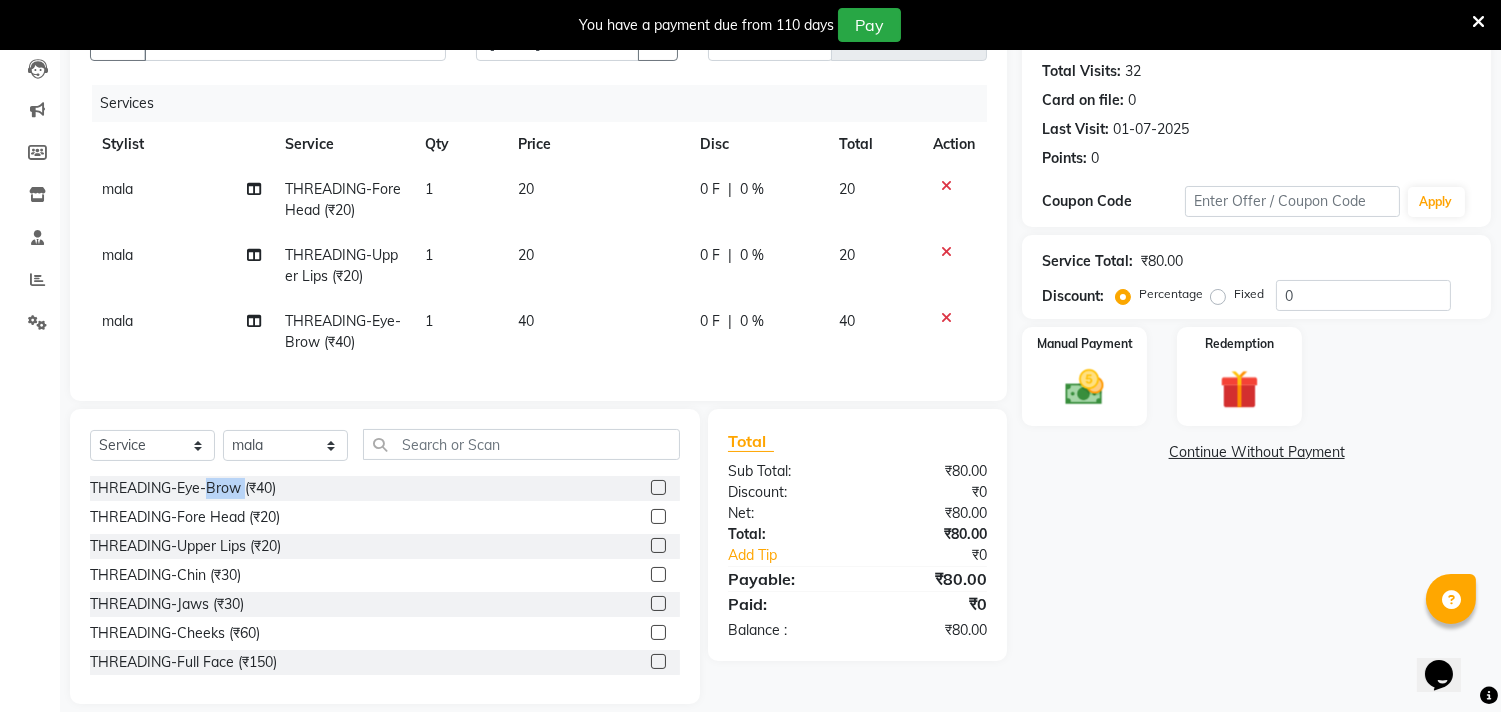 scroll, scrollTop: 222, scrollLeft: 0, axis: vertical 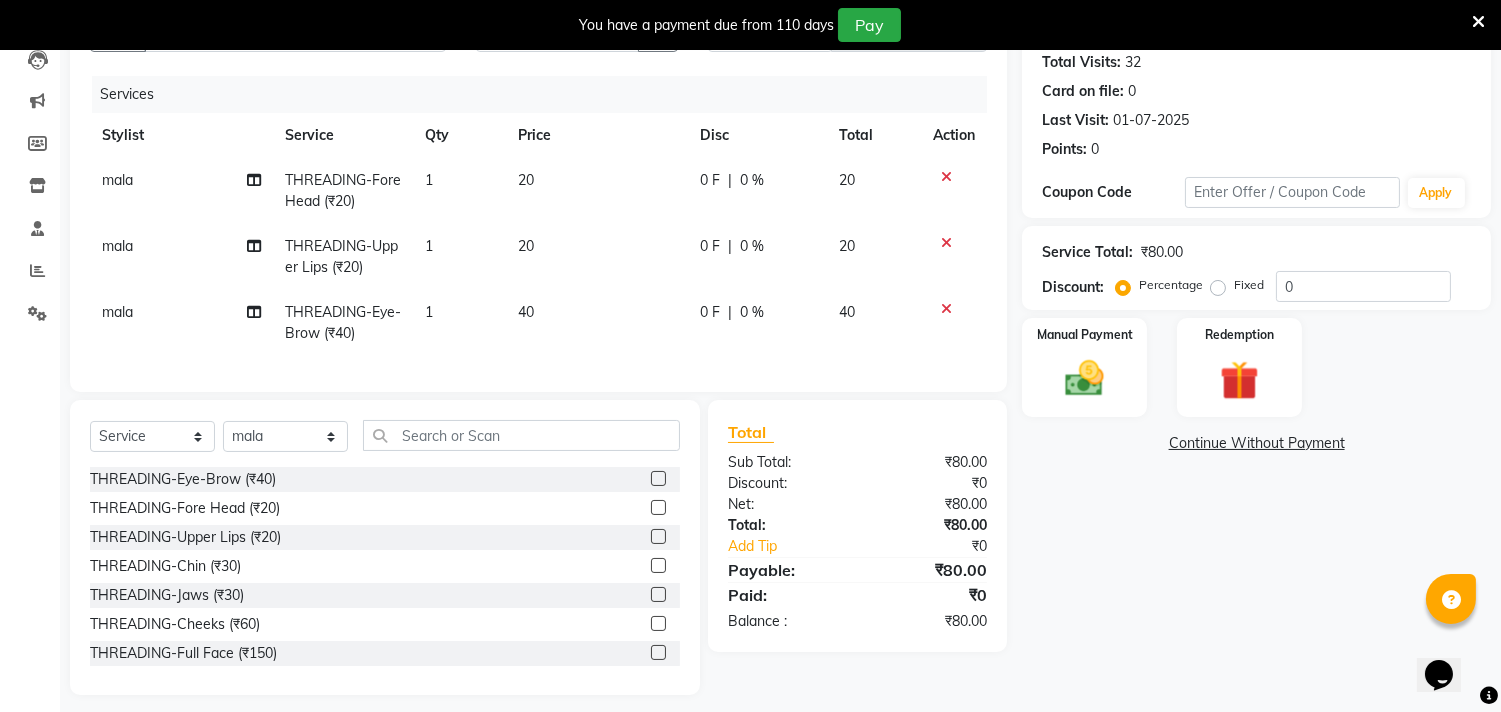 click 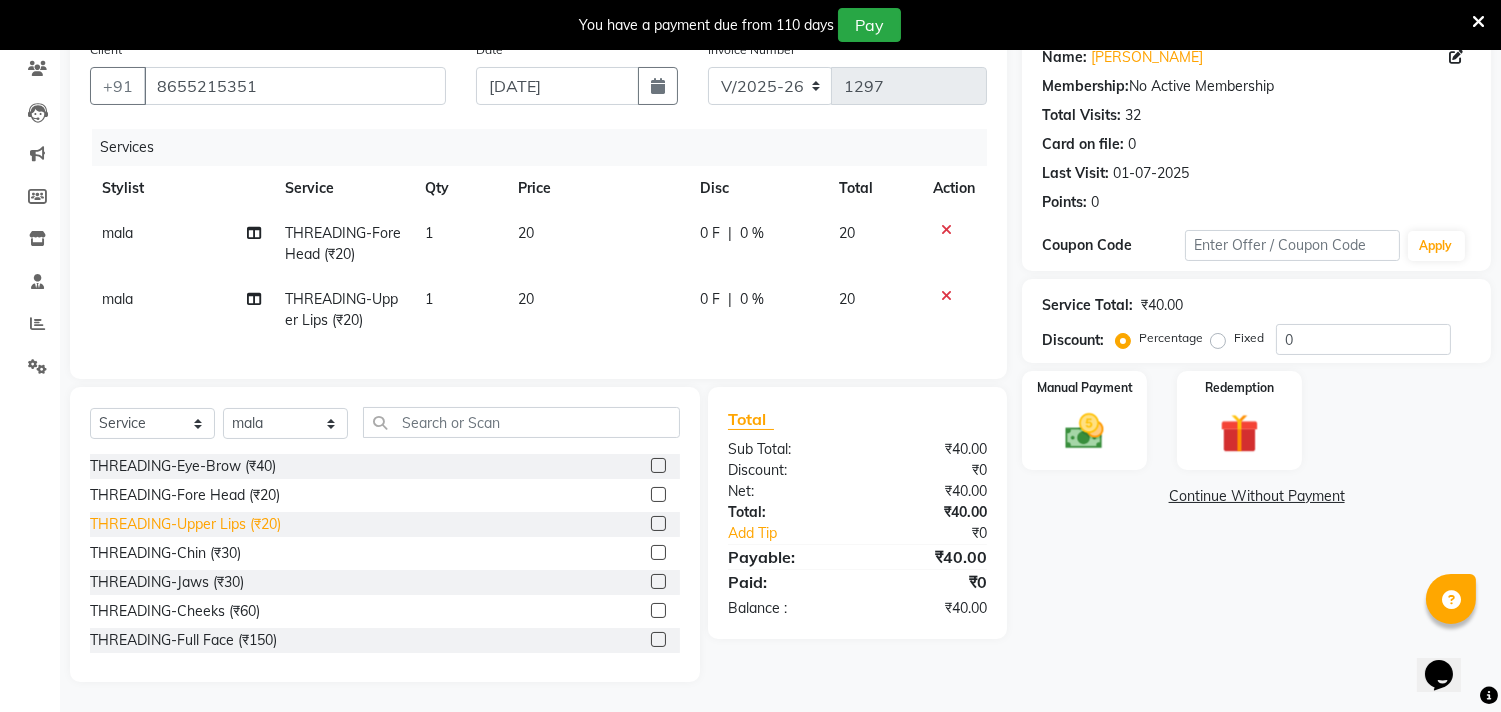 click on "THREADING-Chin (₹30)" 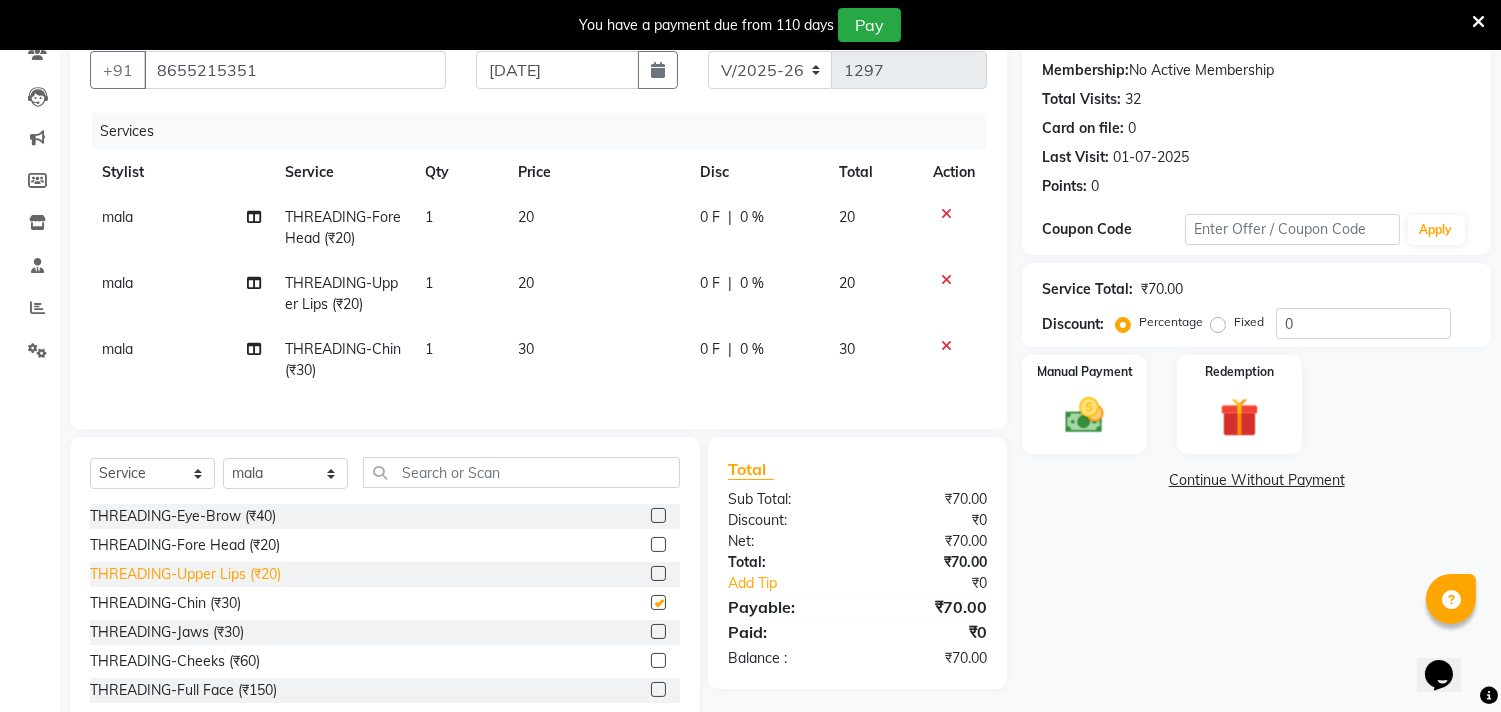 scroll, scrollTop: 222, scrollLeft: 0, axis: vertical 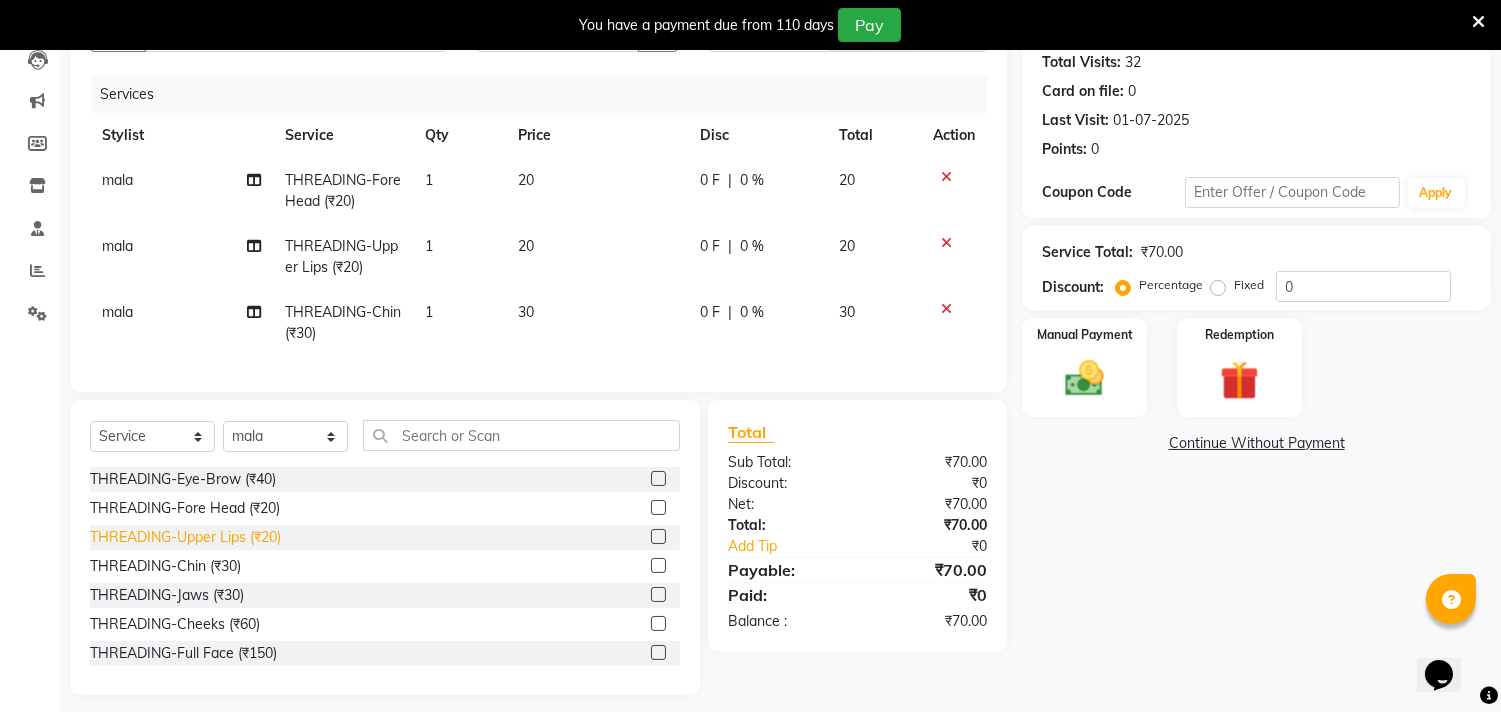 checkbox on "false" 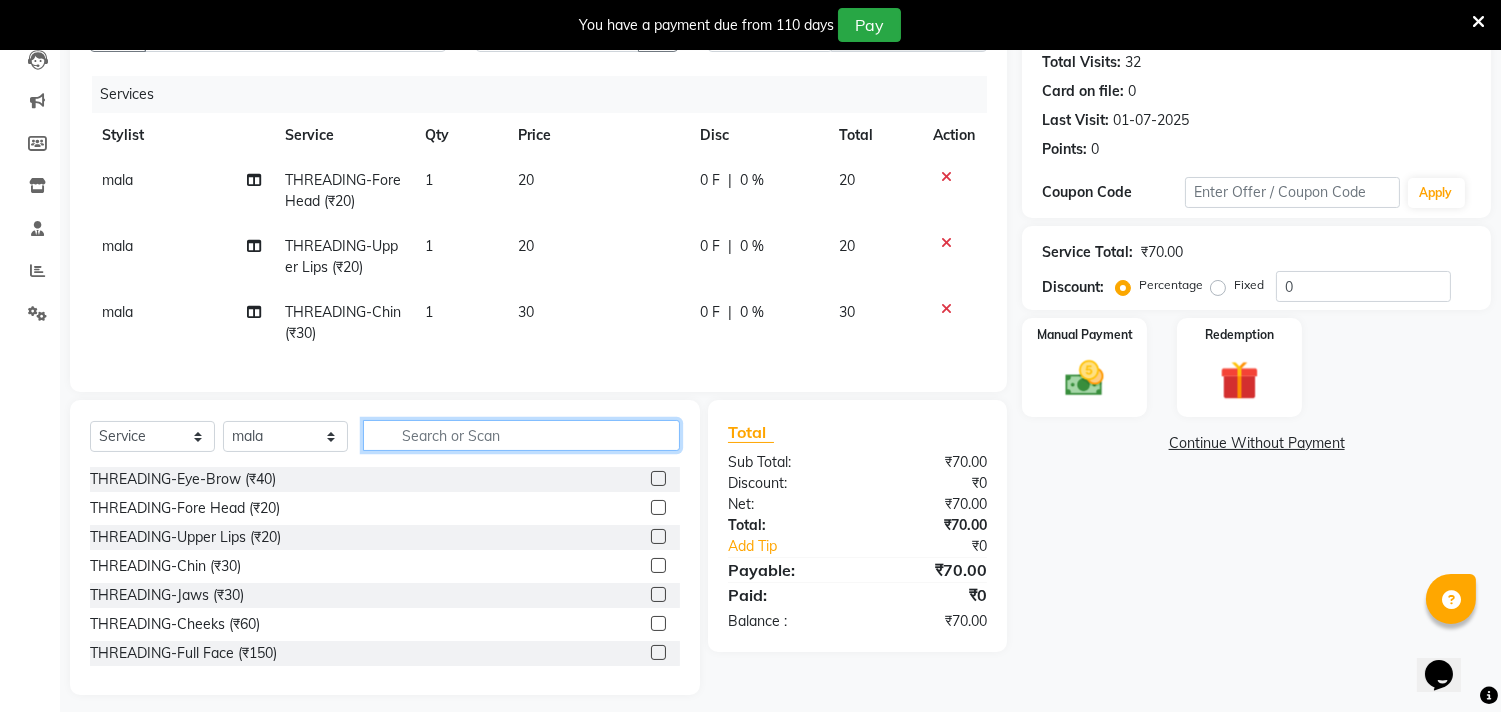 click 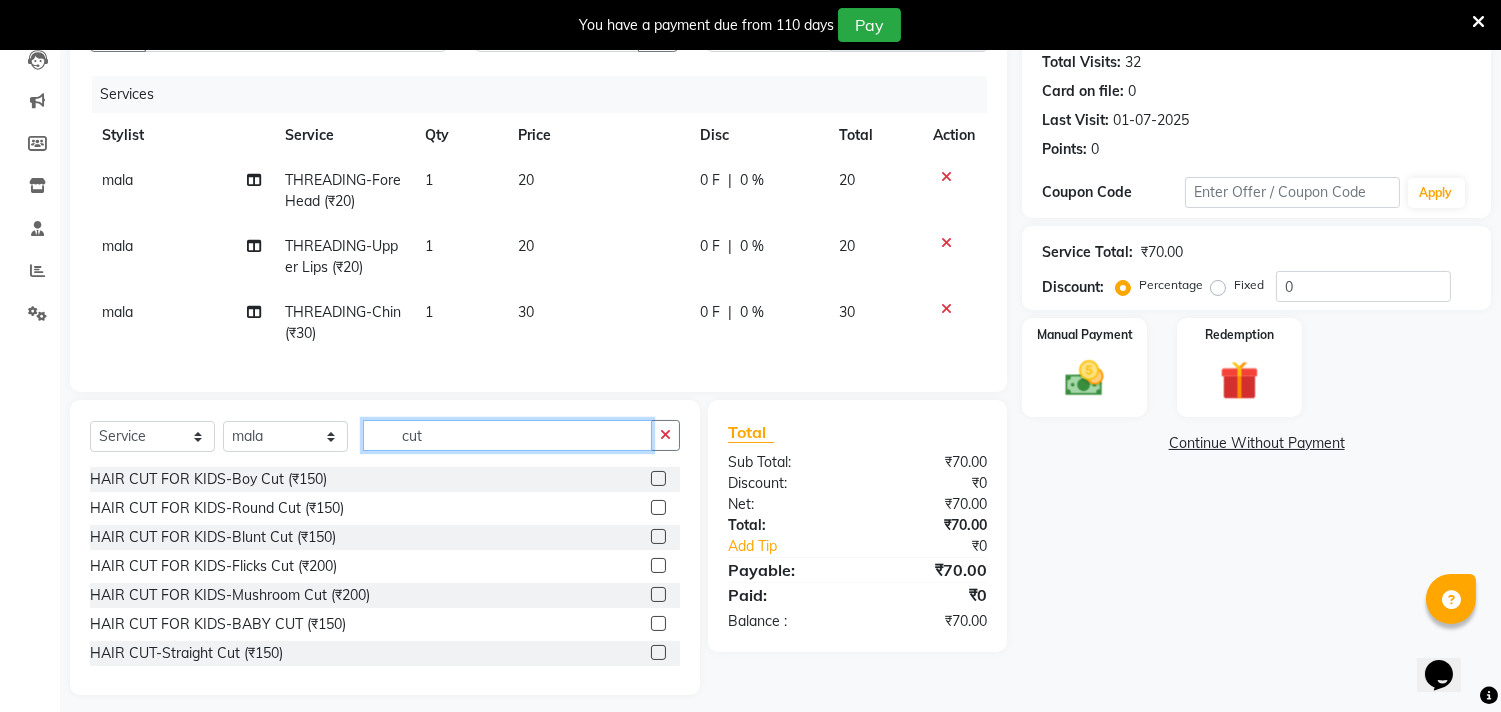 scroll, scrollTop: 111, scrollLeft: 0, axis: vertical 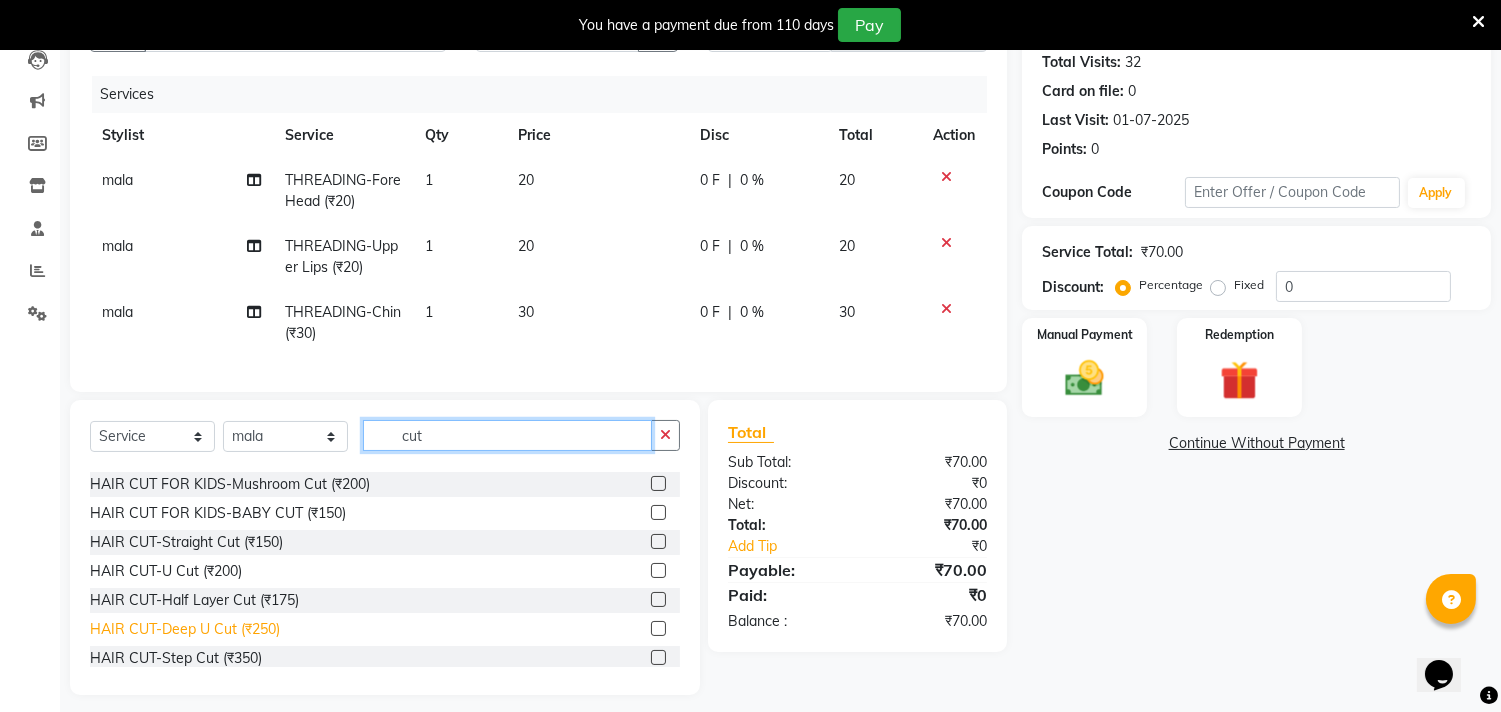 type on "cut" 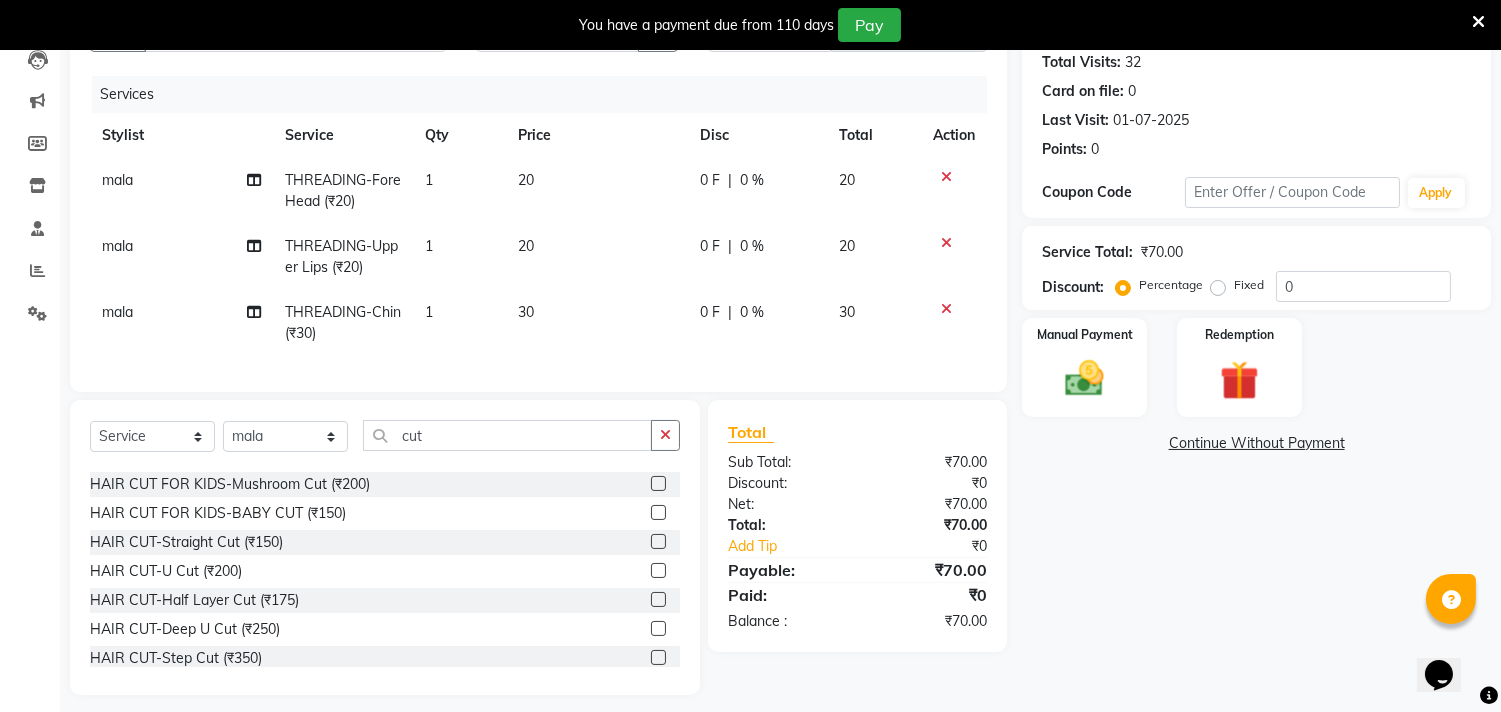 click on "HAIR CUT-Deep U Cut (₹250)" 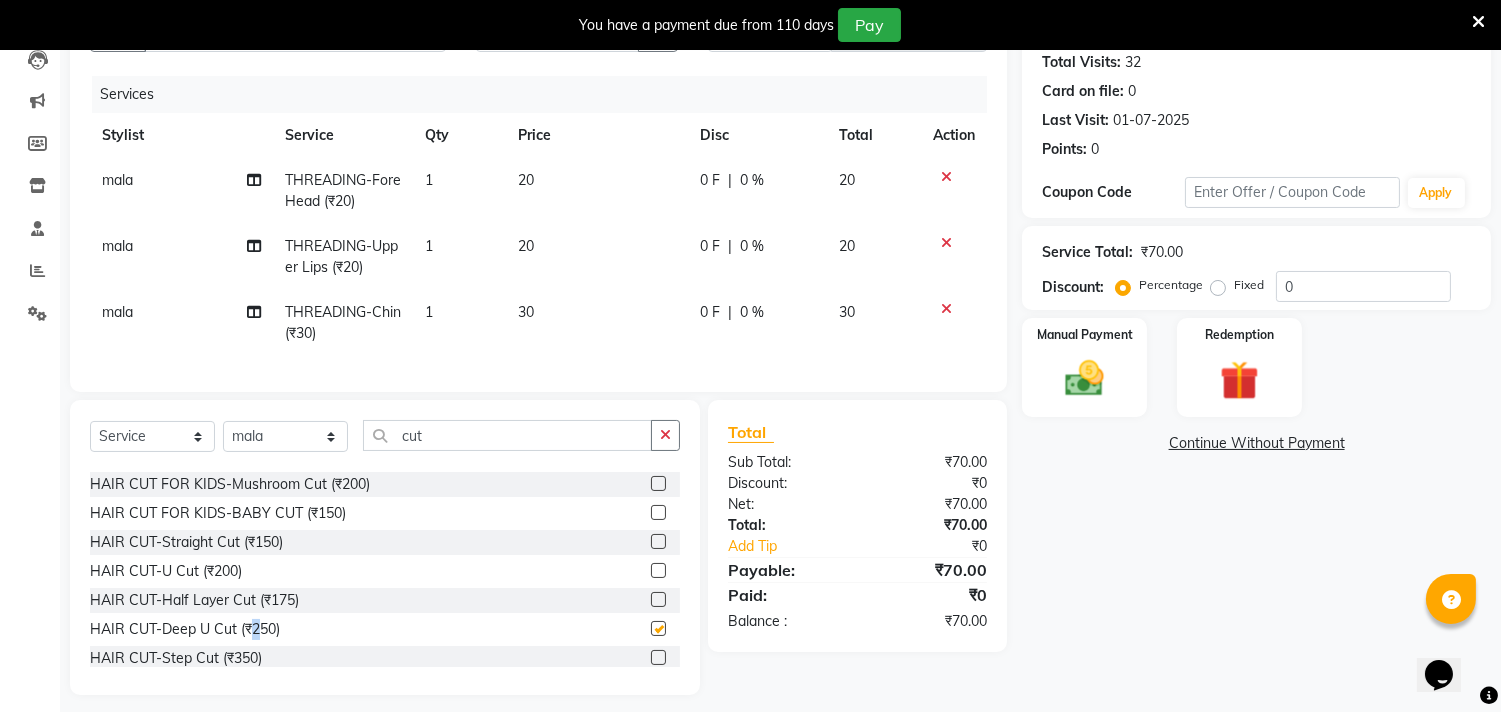 click on "HAIR CUT-U Cut (₹200)" 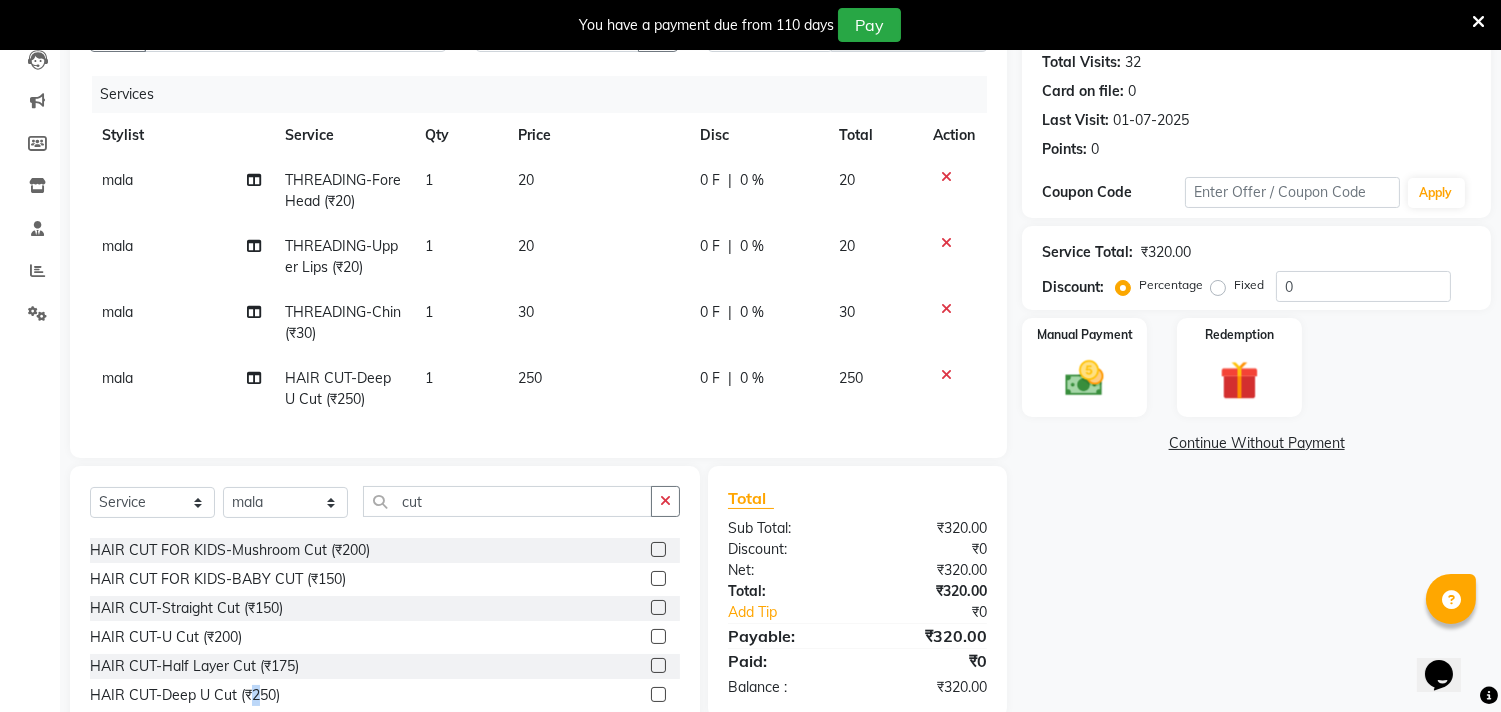 checkbox on "false" 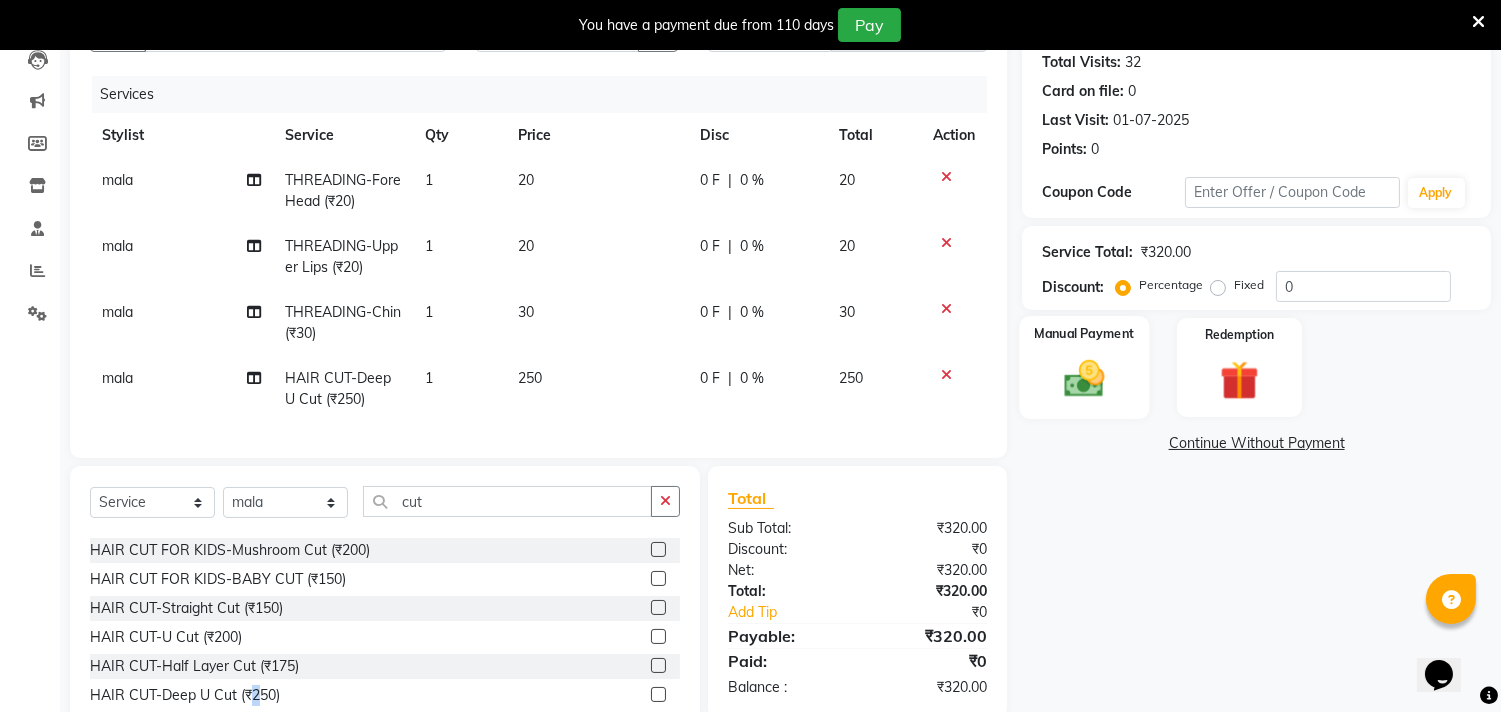 click 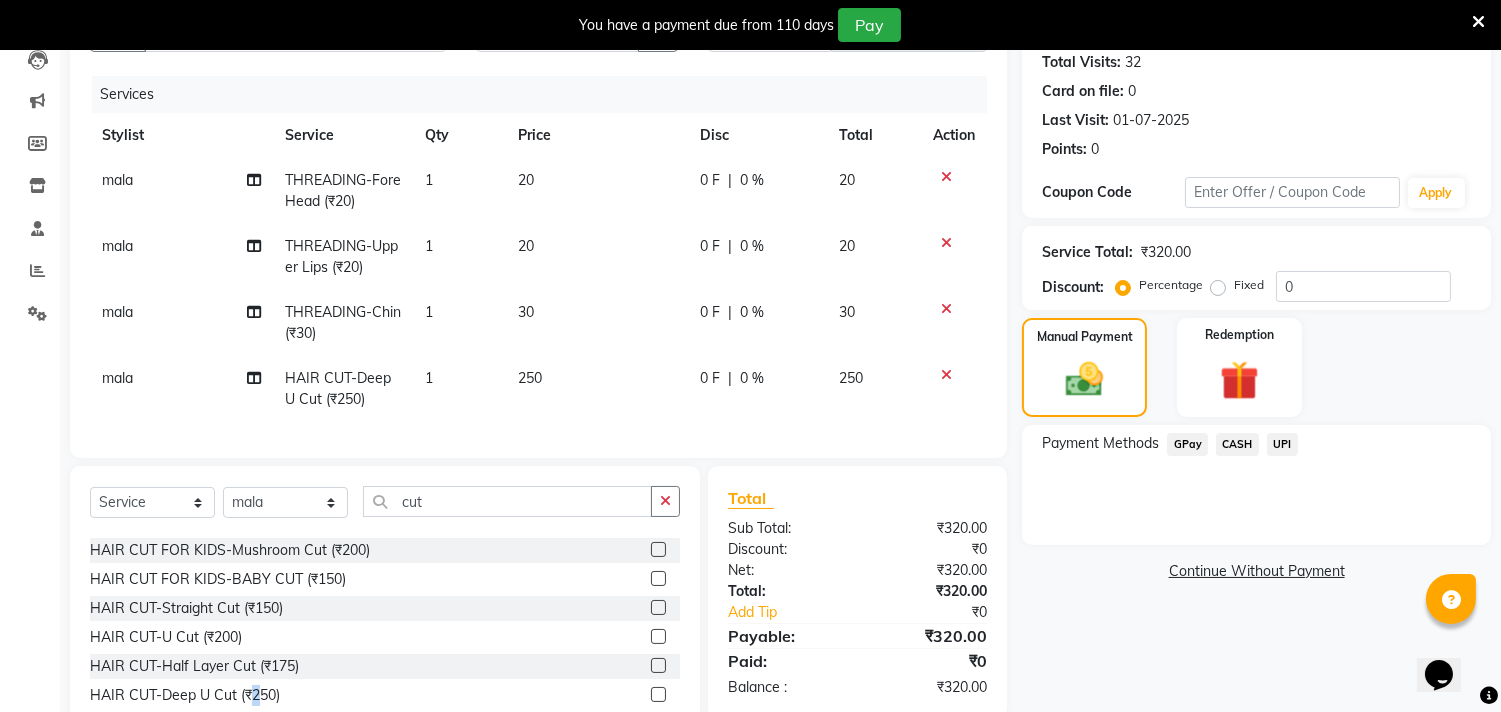 click on "Payment Methods  GPay   CASH   UPI" 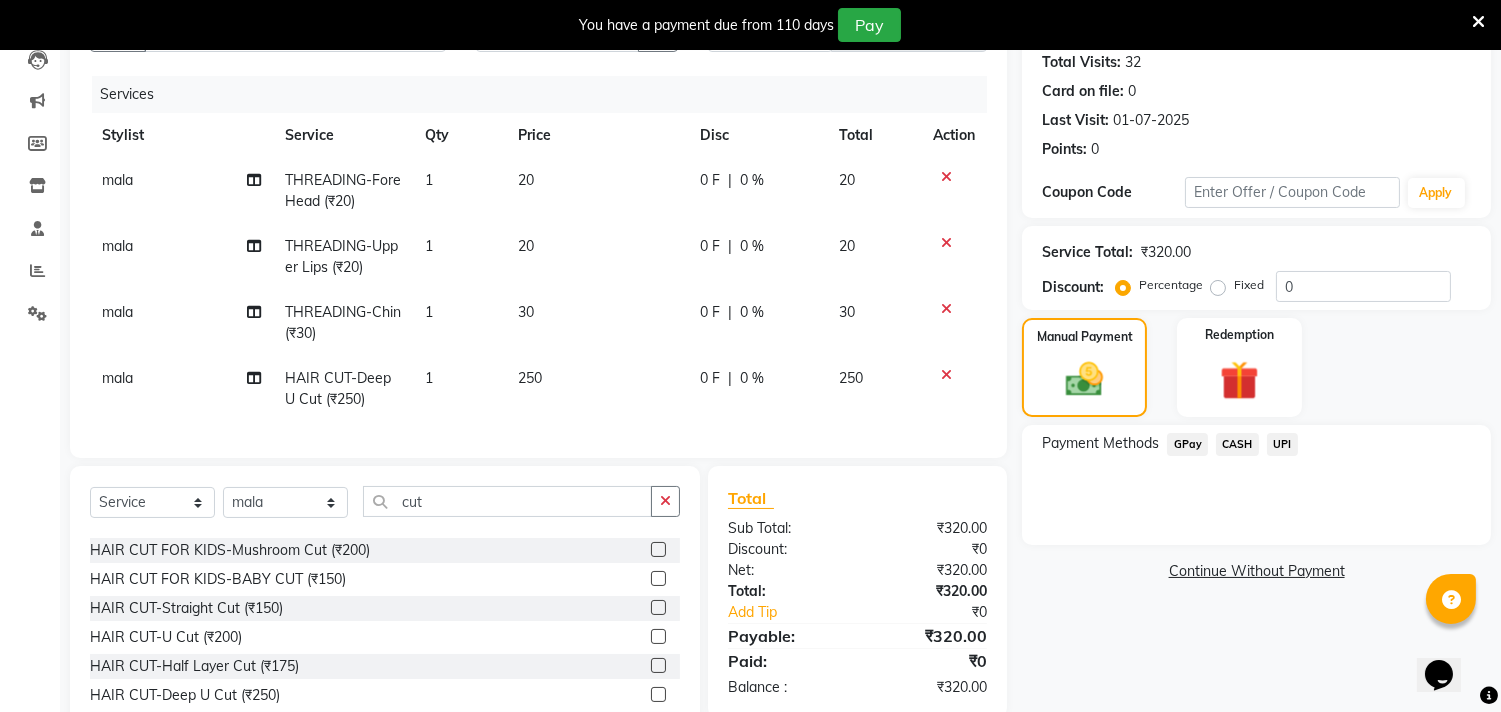 click on "GPay" 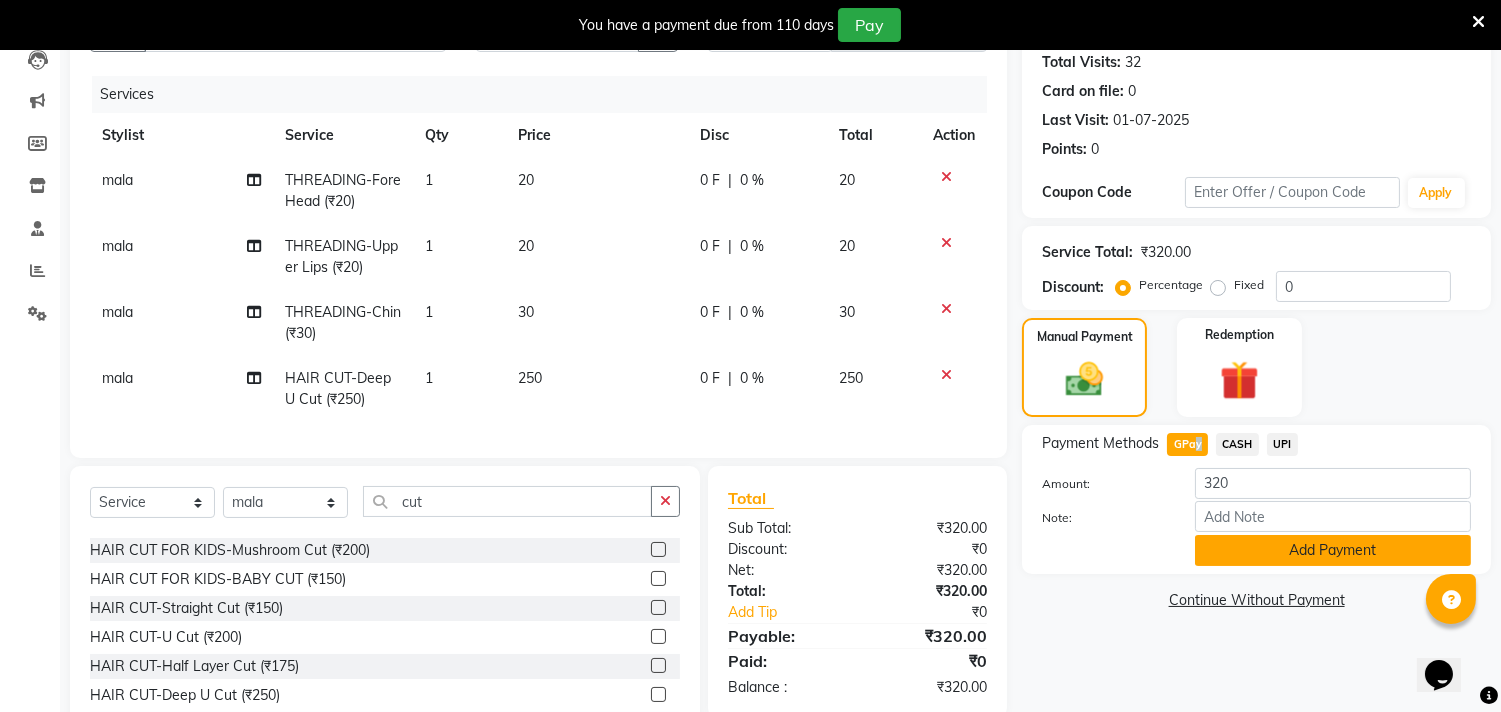 click on "Add Payment" 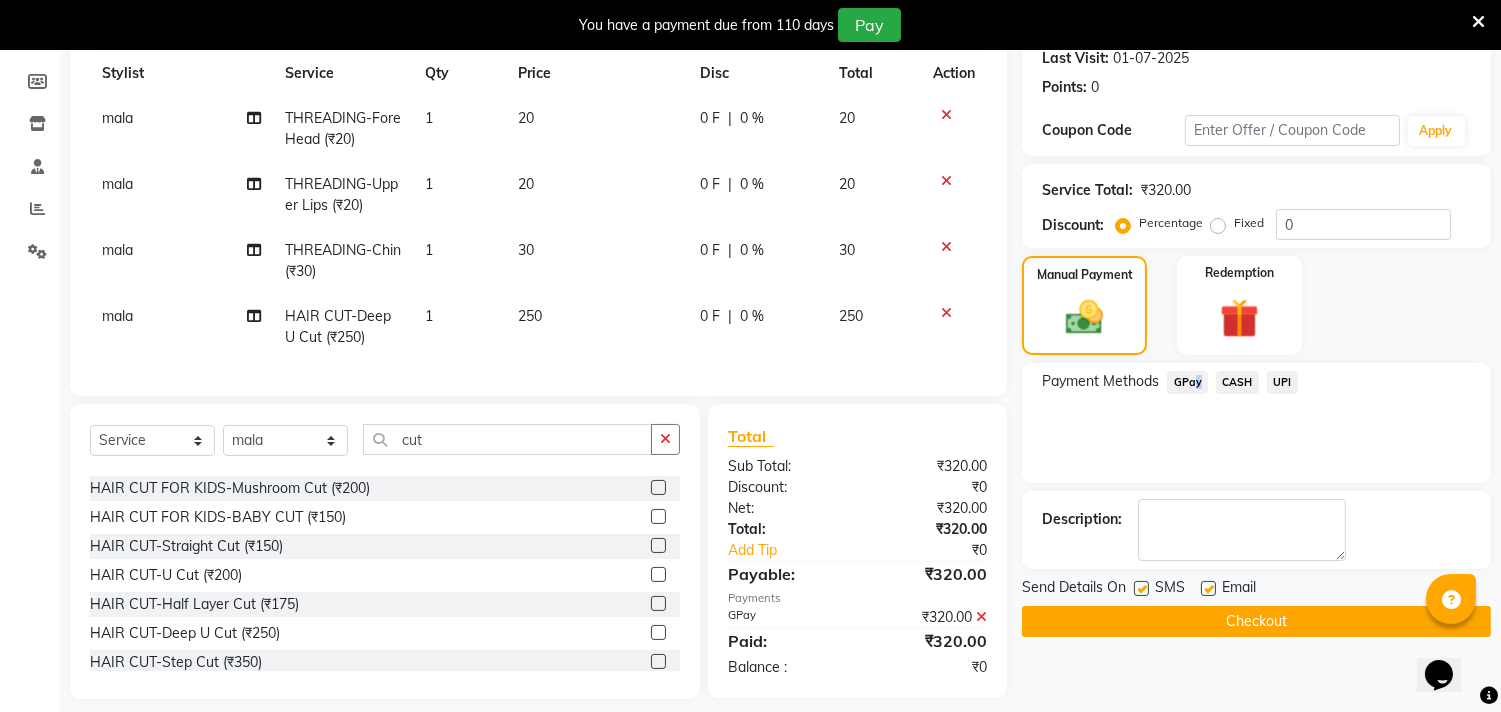 scroll, scrollTop: 317, scrollLeft: 0, axis: vertical 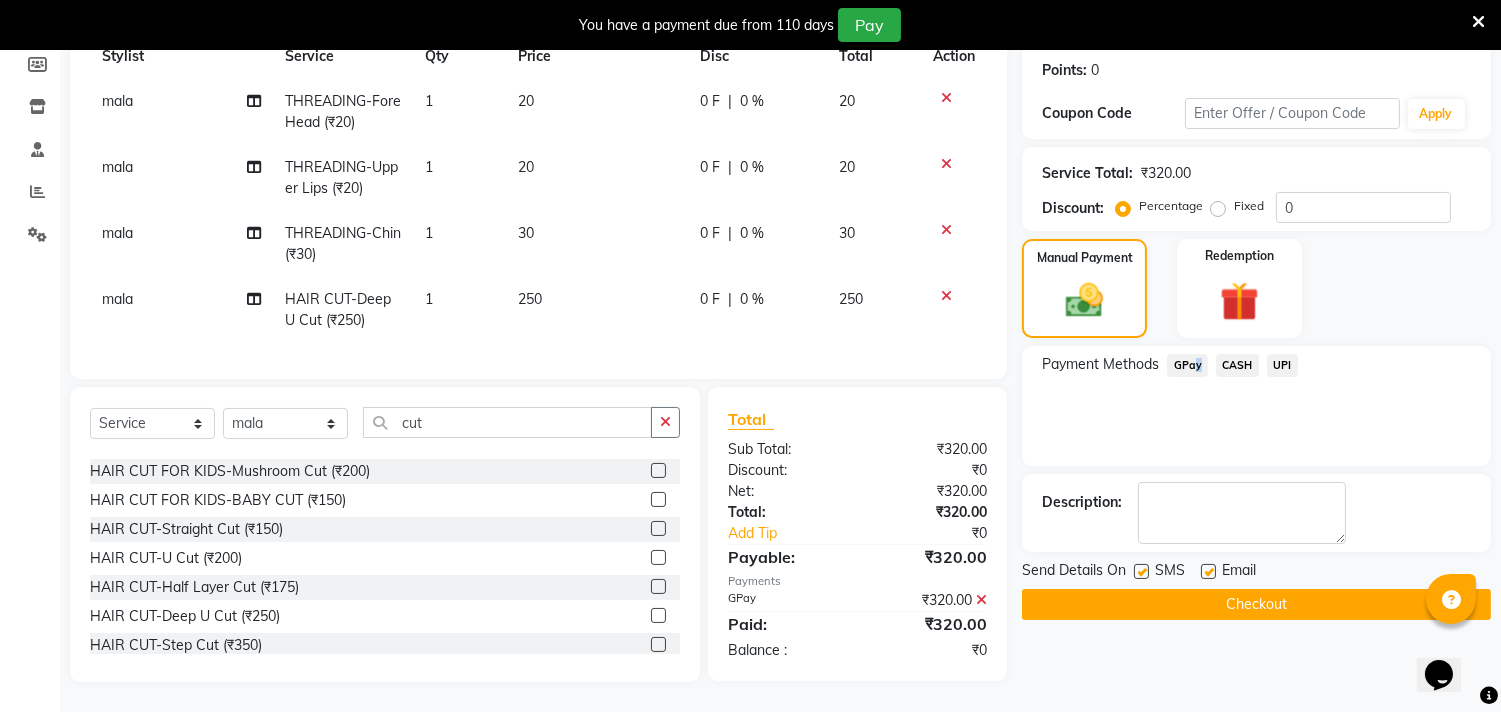 click on "Checkout" 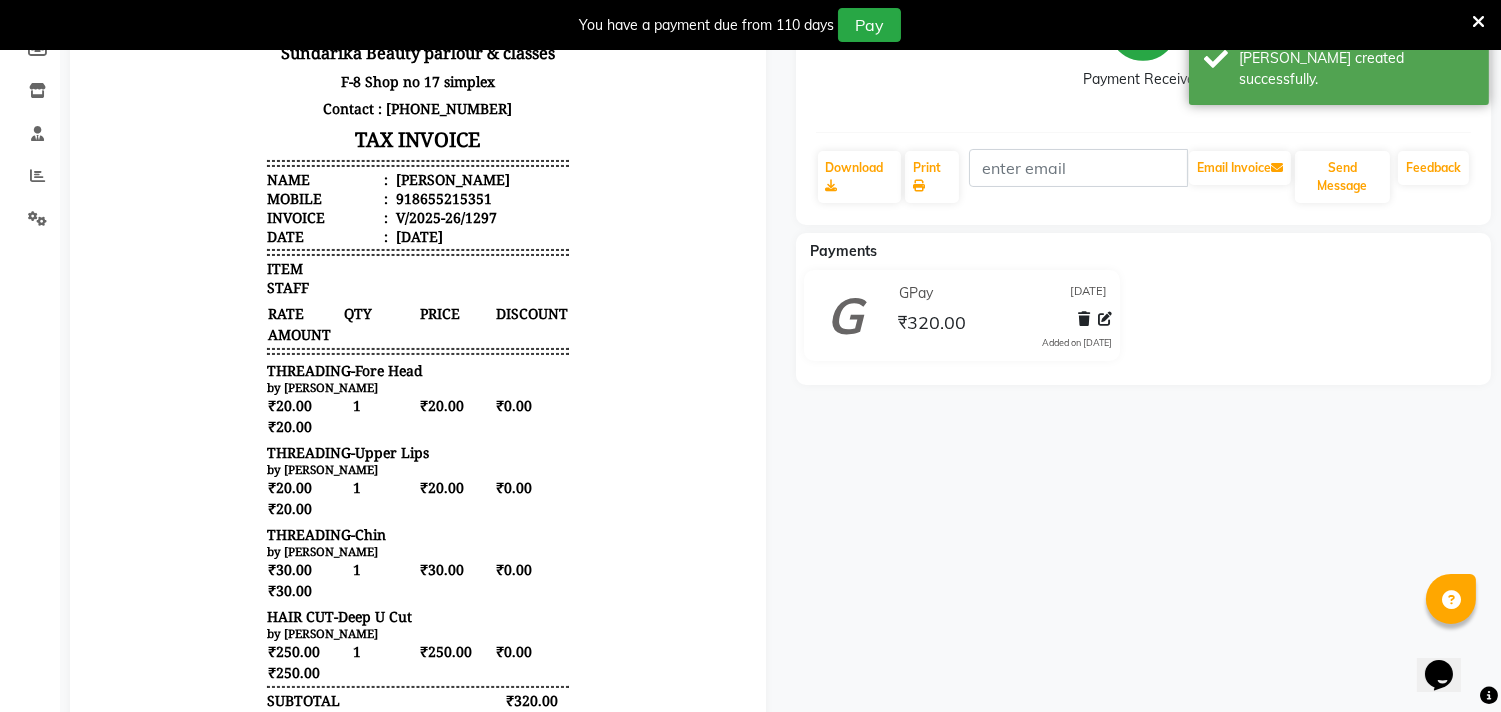 scroll, scrollTop: 0, scrollLeft: 0, axis: both 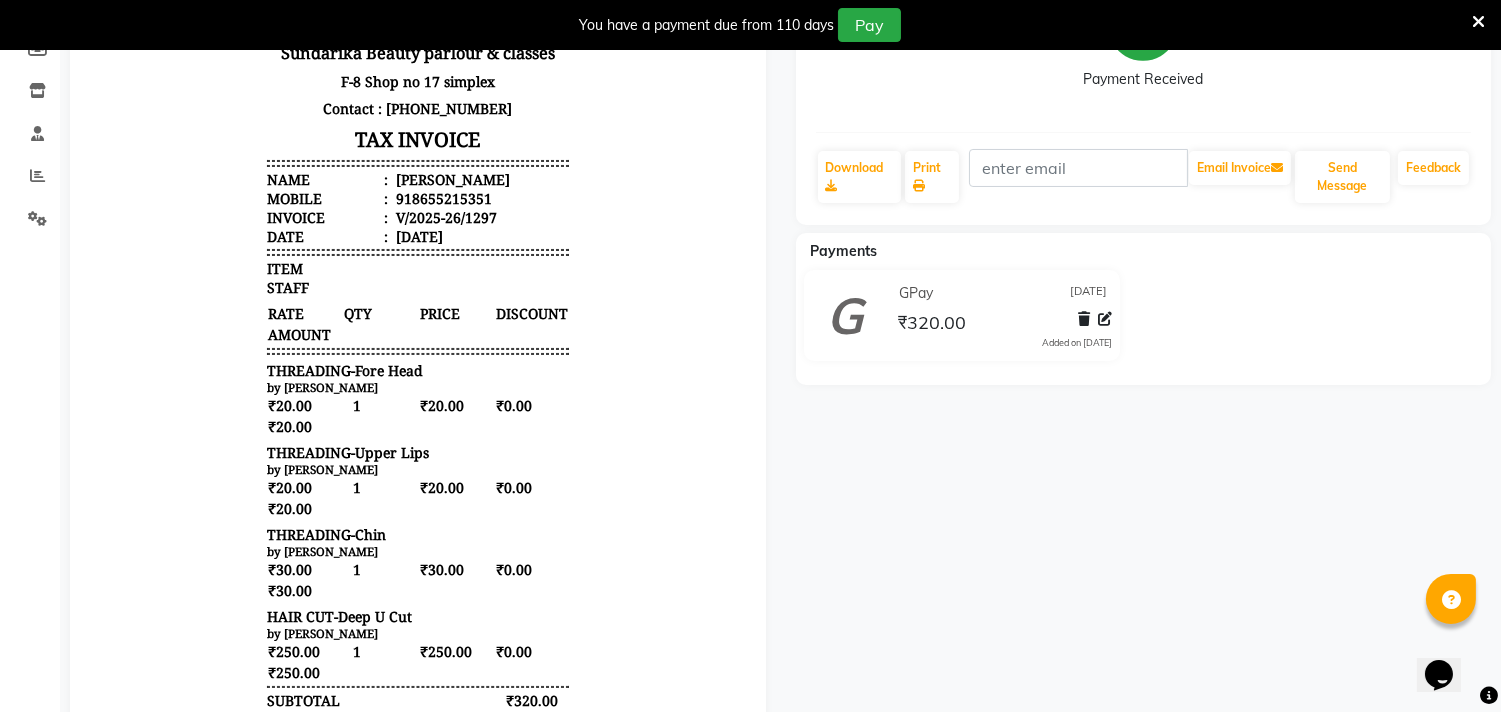 click on "Calendar  Invoice  Clients  Leads   Marketing  Members  Inventory  Staff  Reports  Settings Completed InProgress Upcoming Dropped Tentative Check-In Confirm Bookings Generate Report Segments Page Builder" 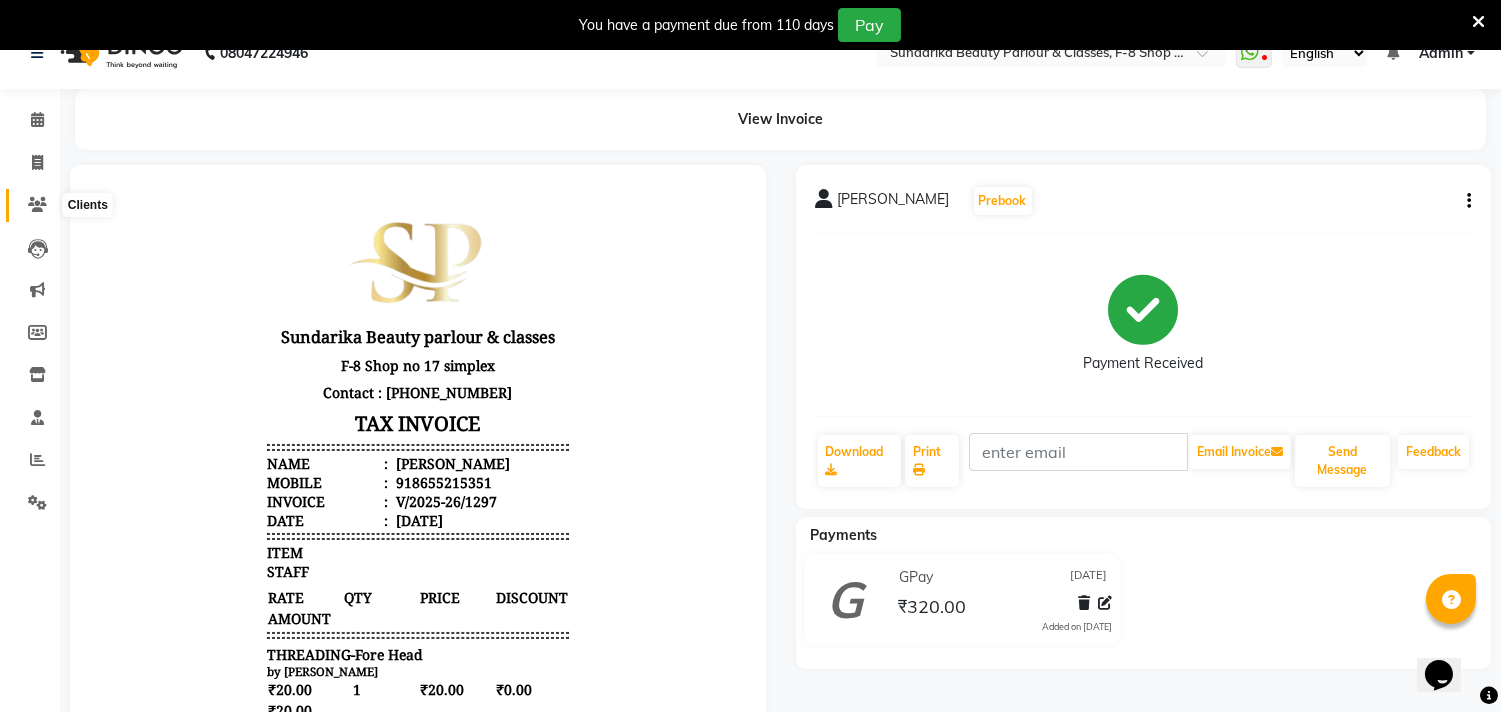 scroll, scrollTop: 0, scrollLeft: 0, axis: both 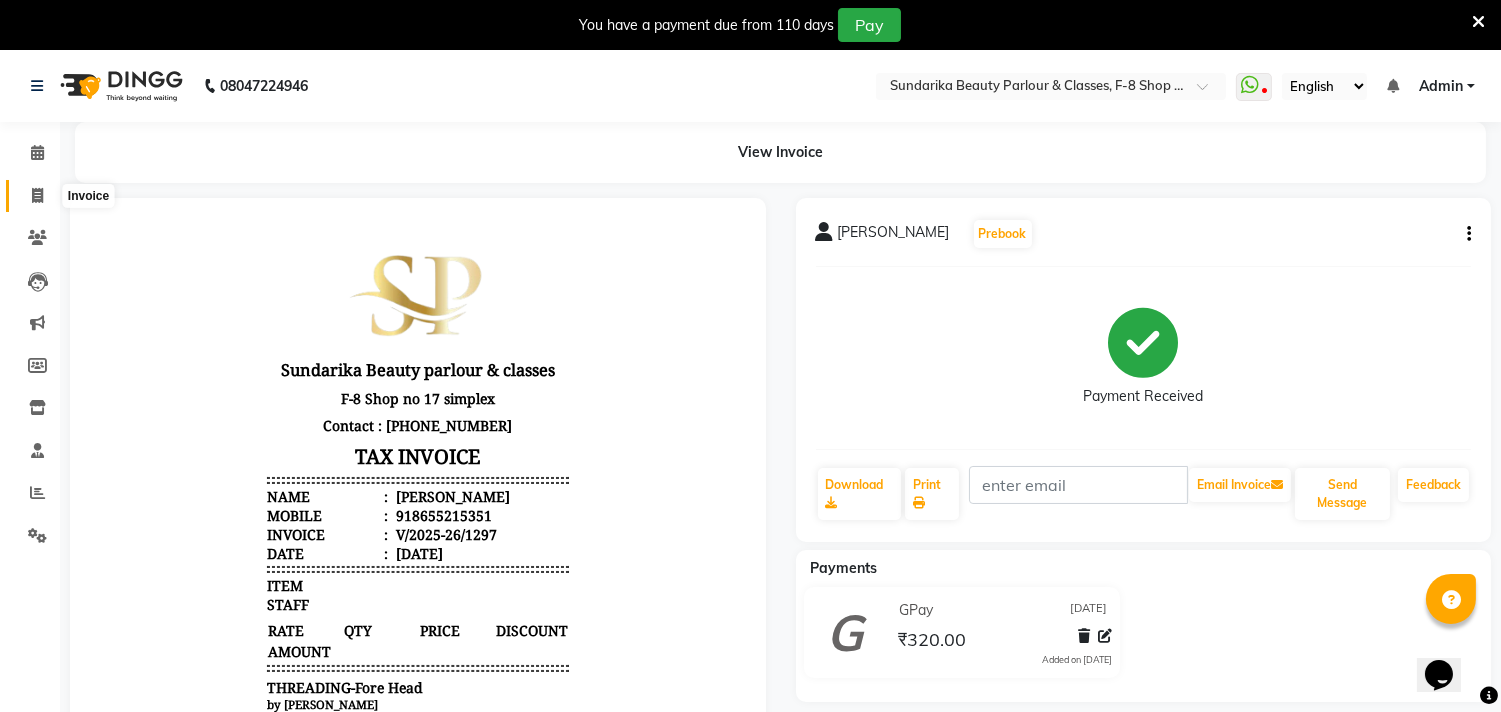 click 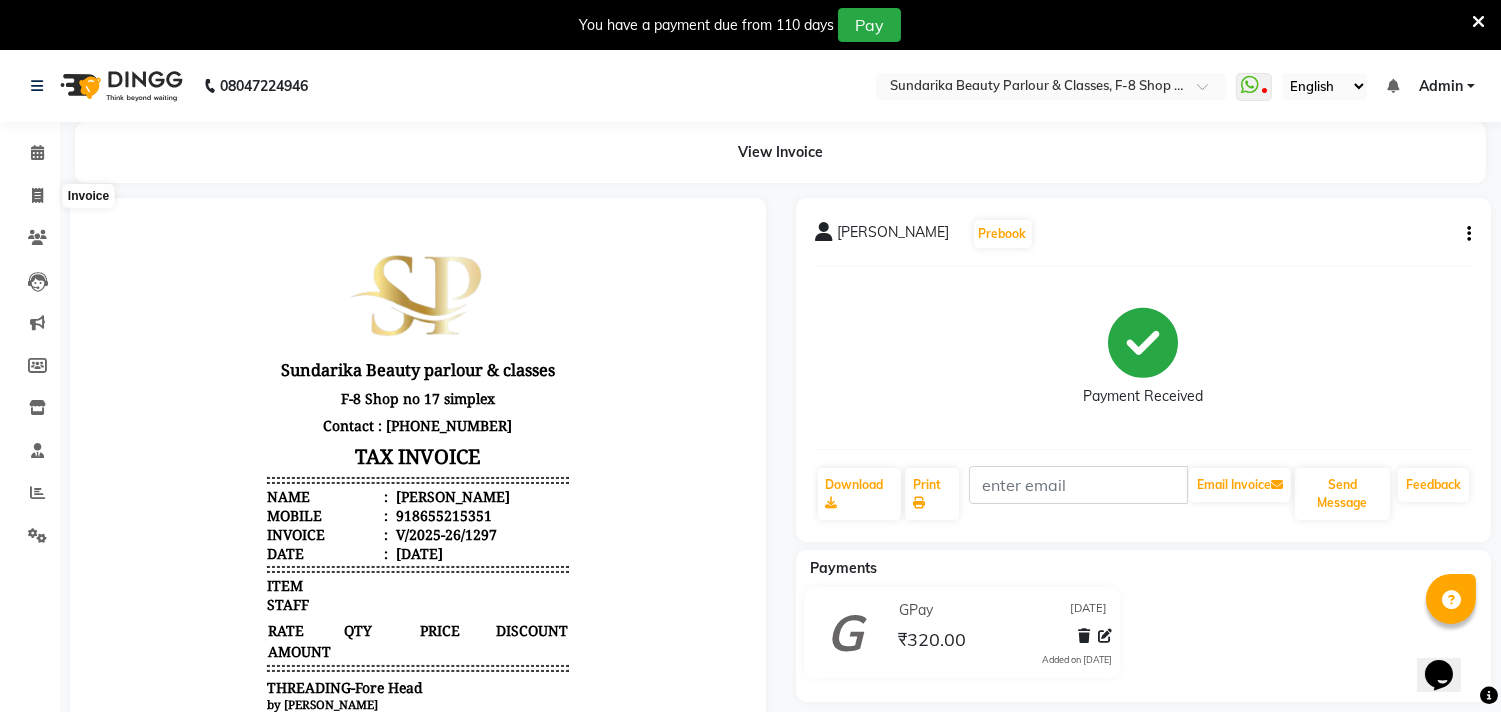 select on "service" 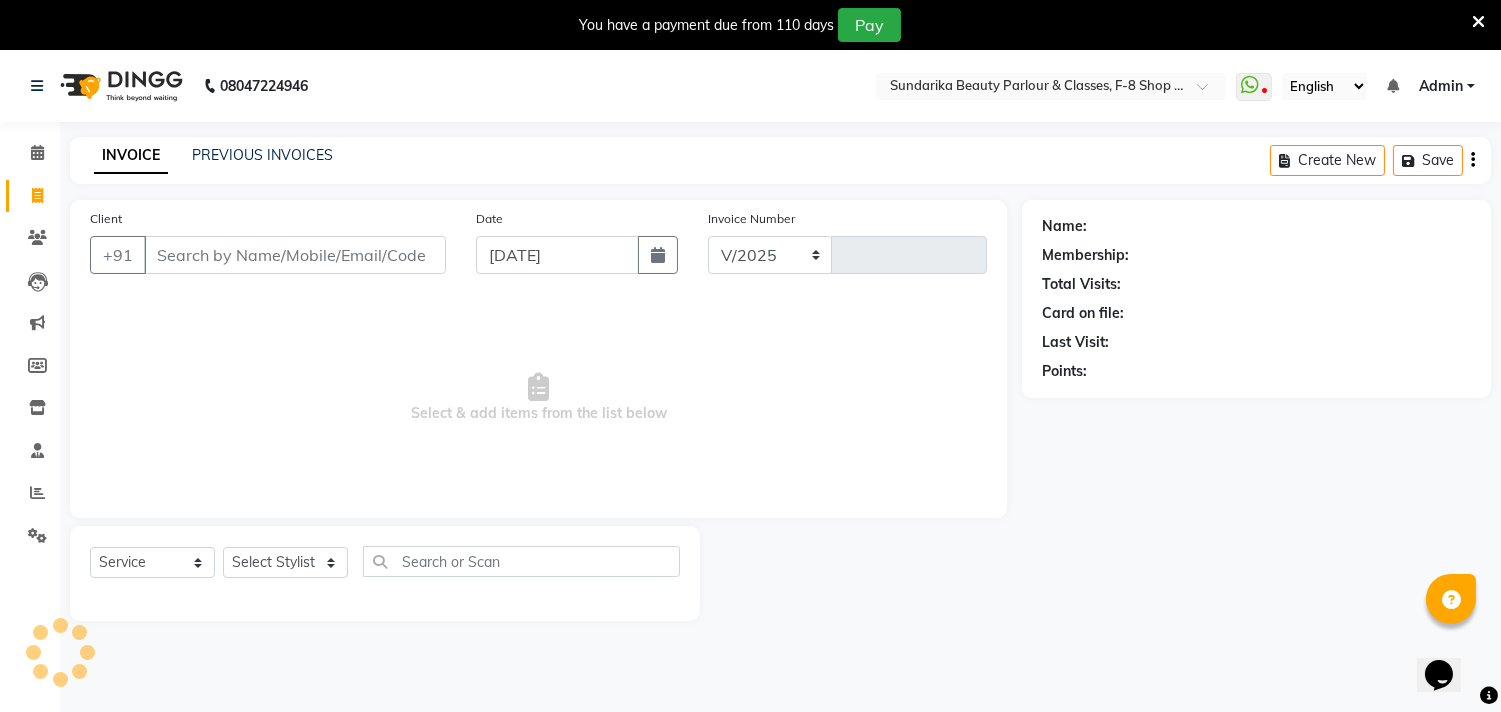 select on "5341" 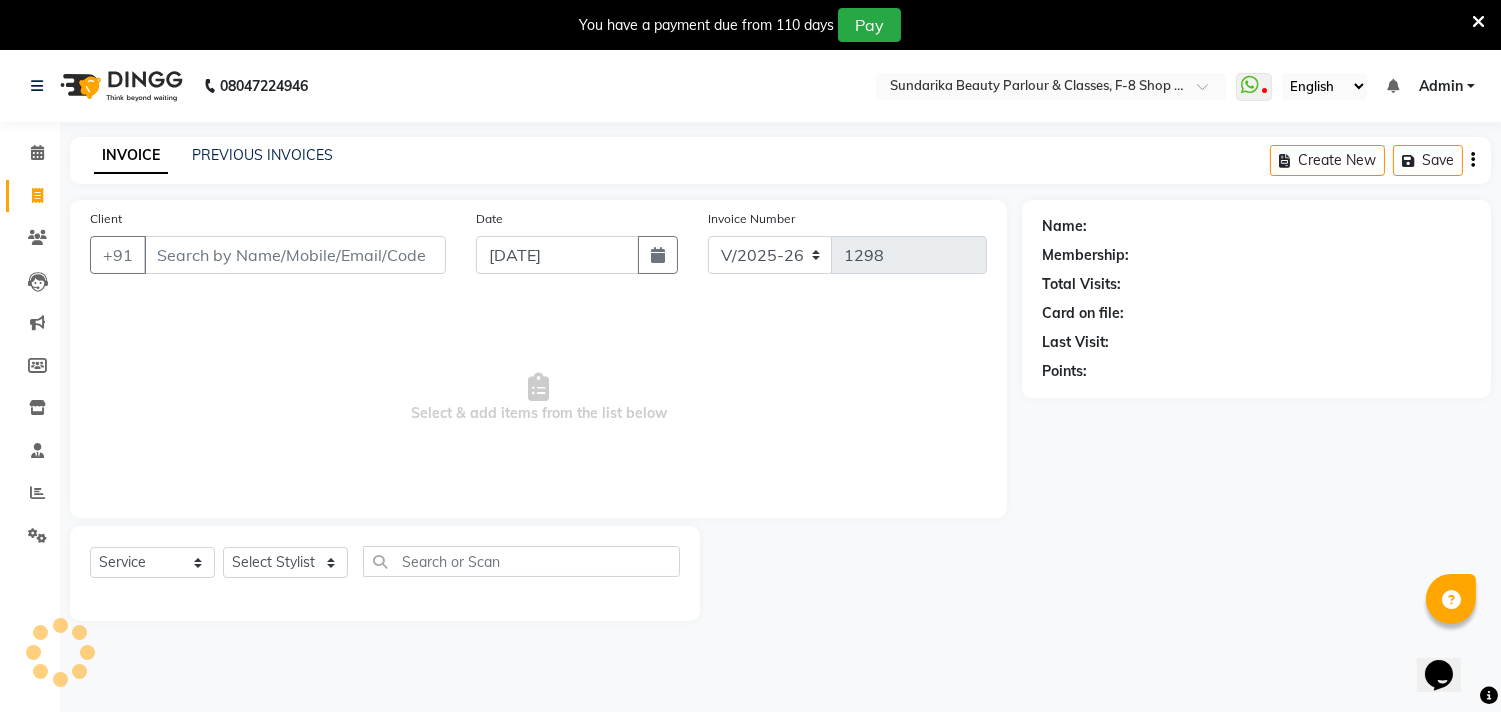 scroll, scrollTop: 50, scrollLeft: 0, axis: vertical 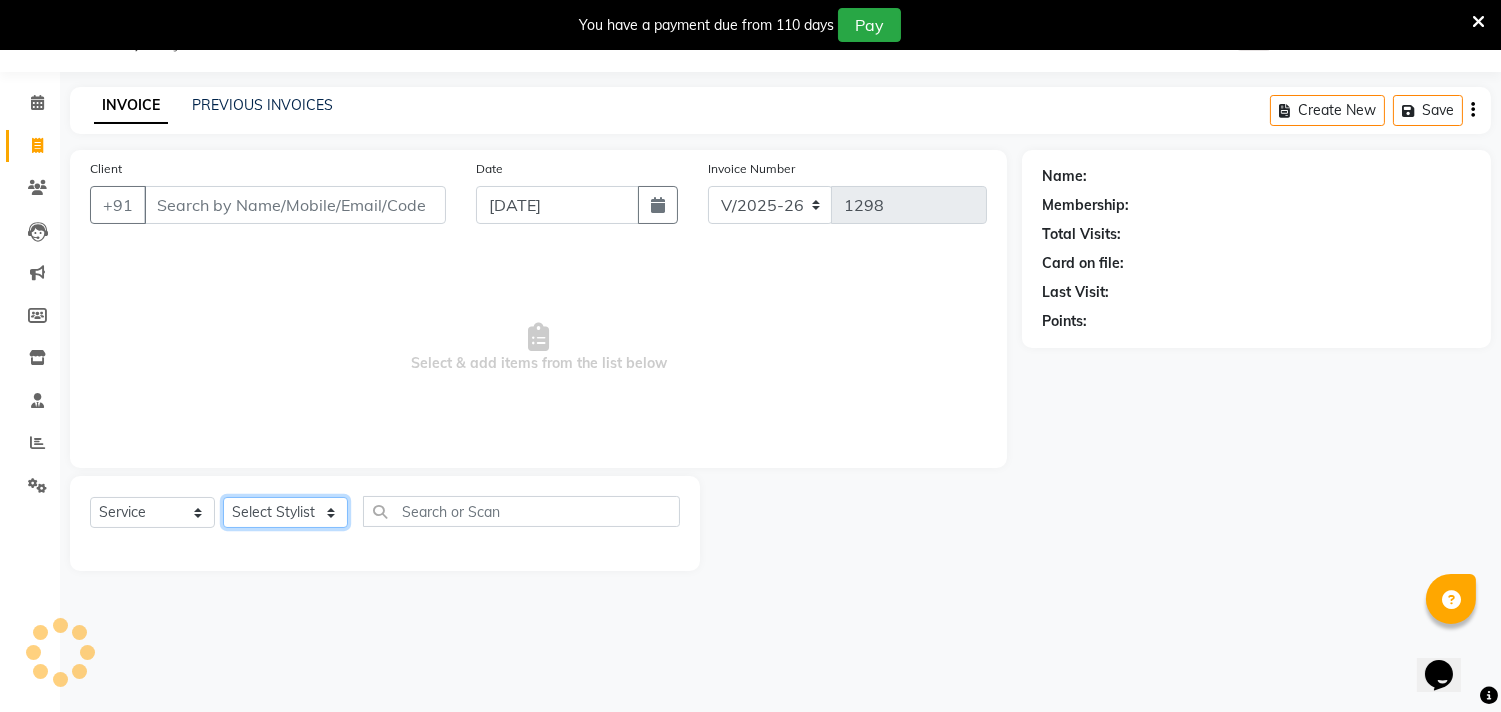 click on "Select Stylist" 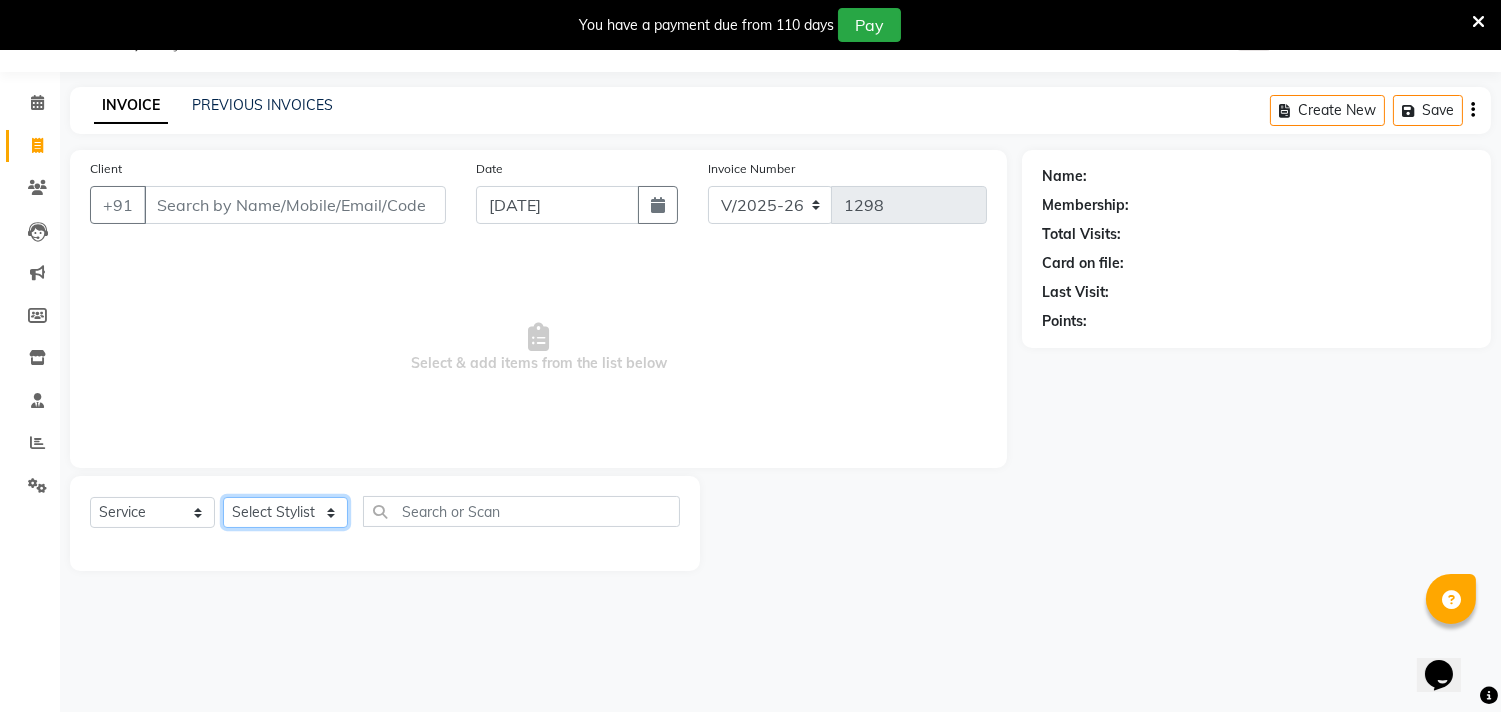 select on "35109" 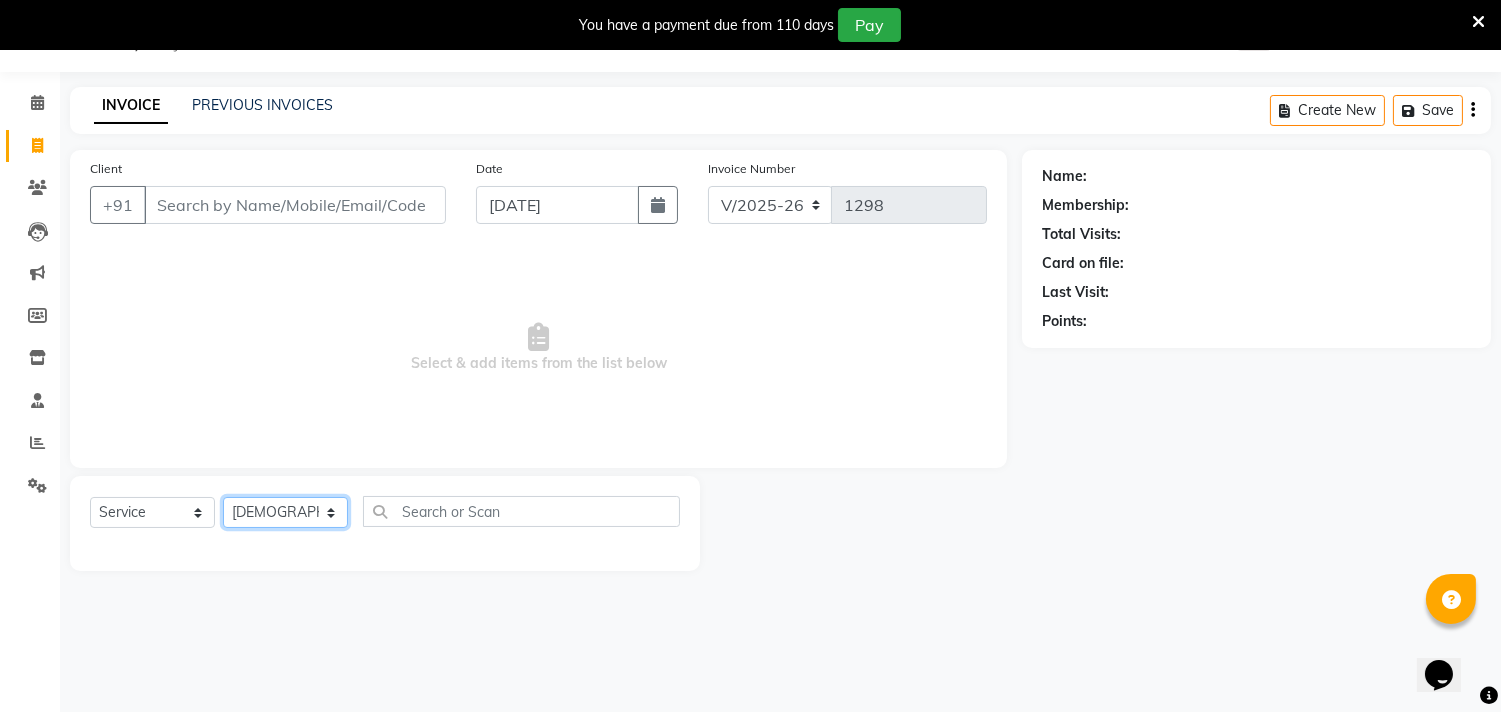 click on "Select Stylist Gita mala [PERSON_NAME] Mam" 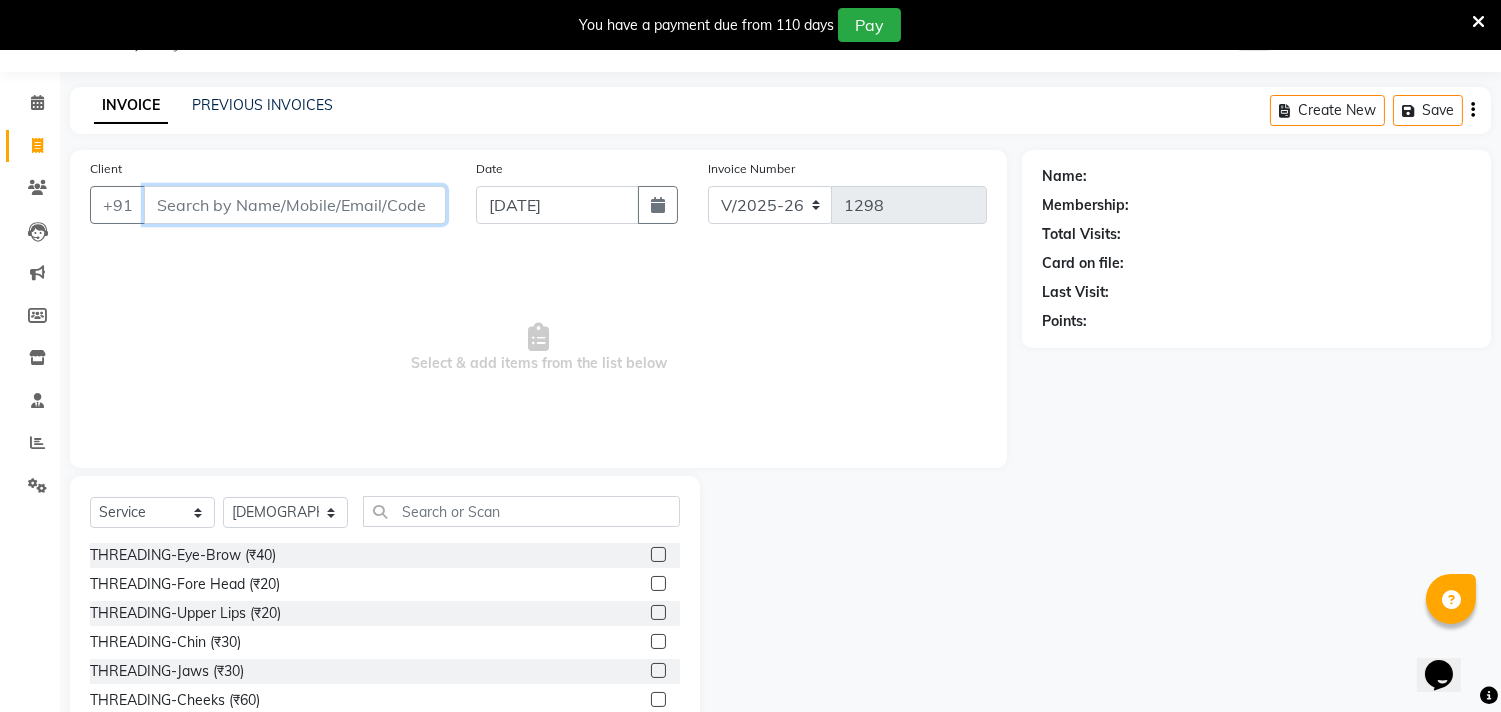 click on "Client" at bounding box center [295, 205] 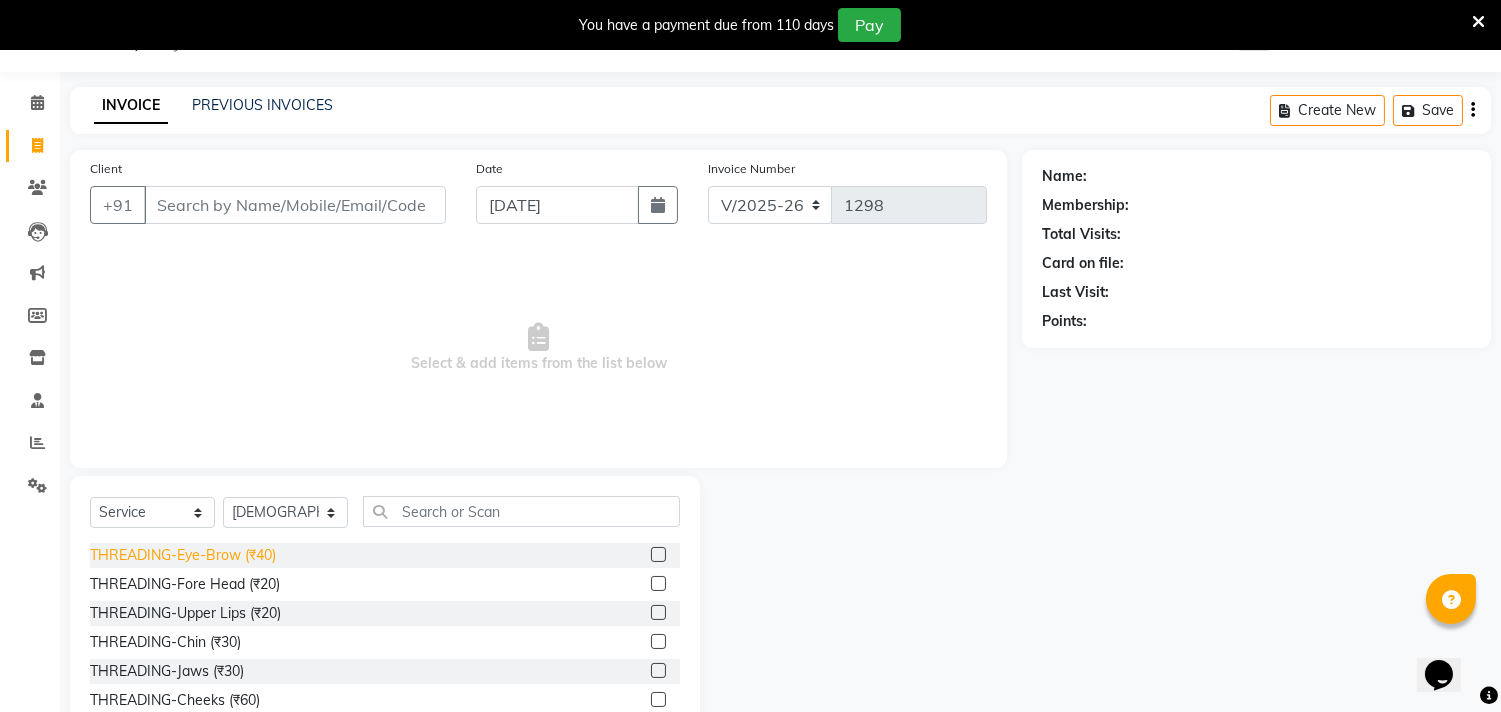 click on "THREADING-Eye-Brow (₹40)" 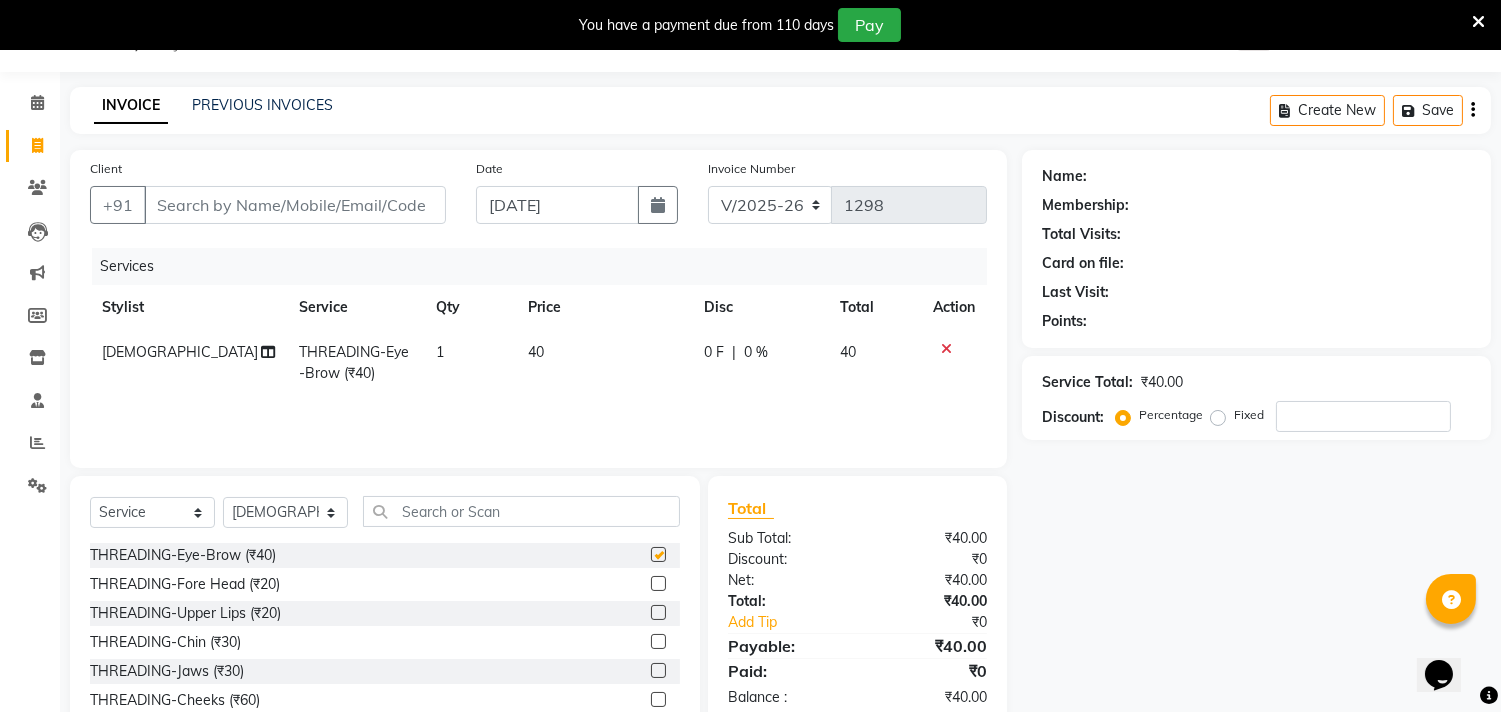 checkbox on "false" 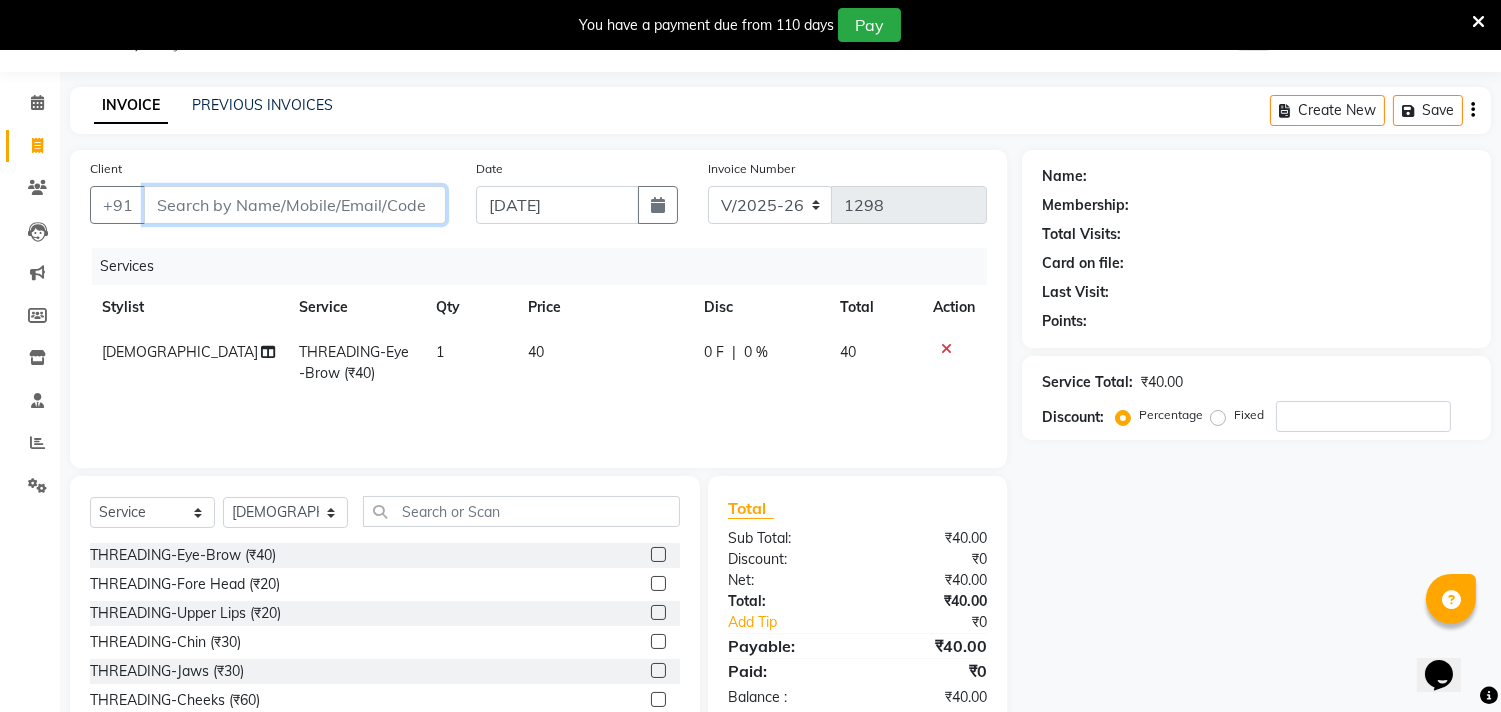 click on "Client" at bounding box center (295, 205) 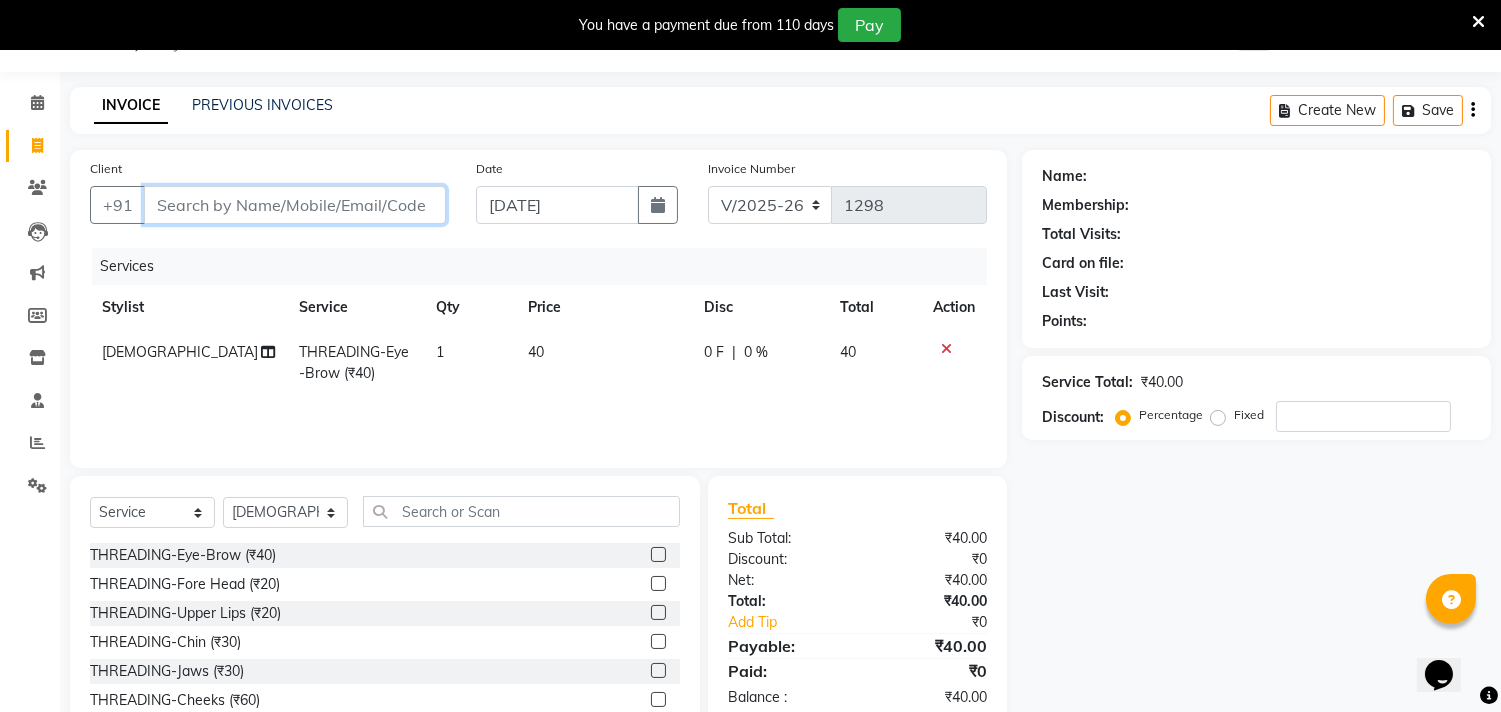 type on "9" 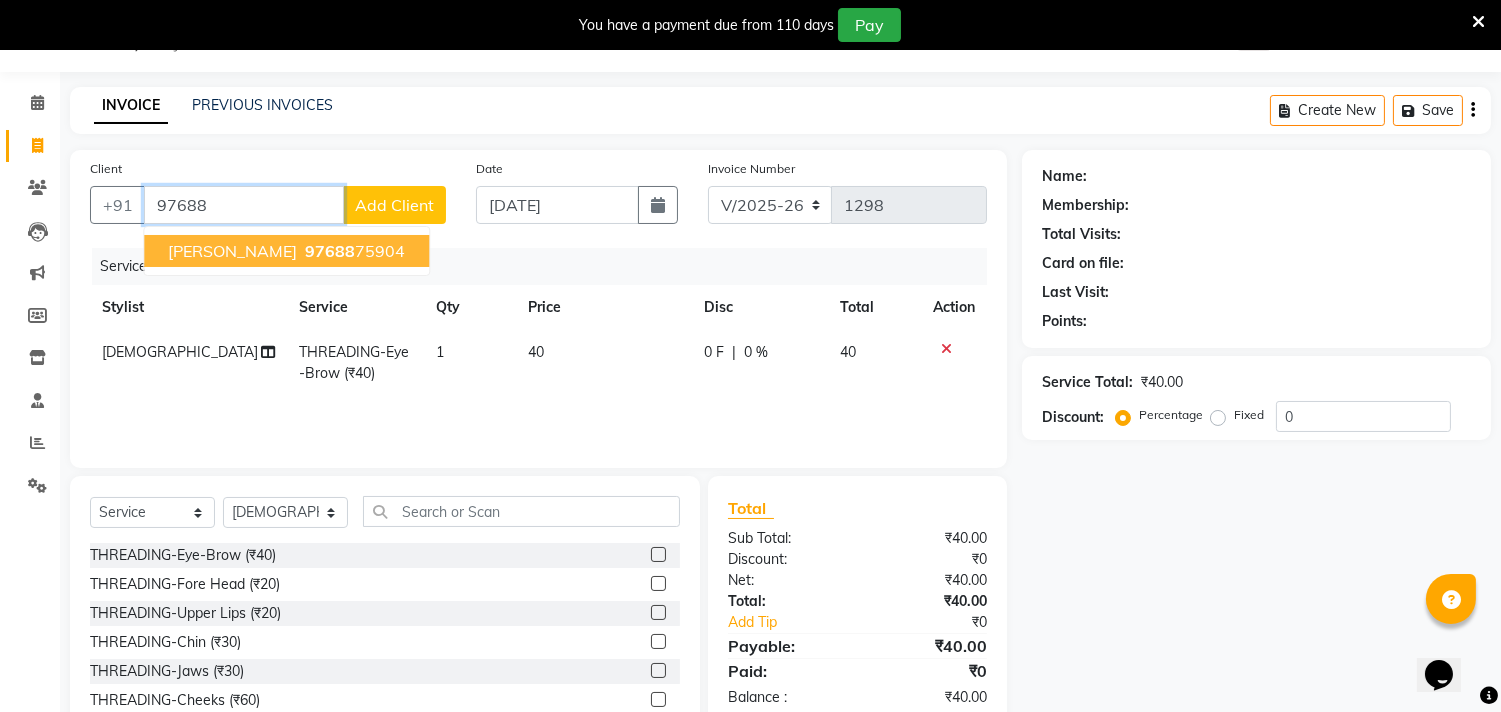 click on "97688" at bounding box center [330, 251] 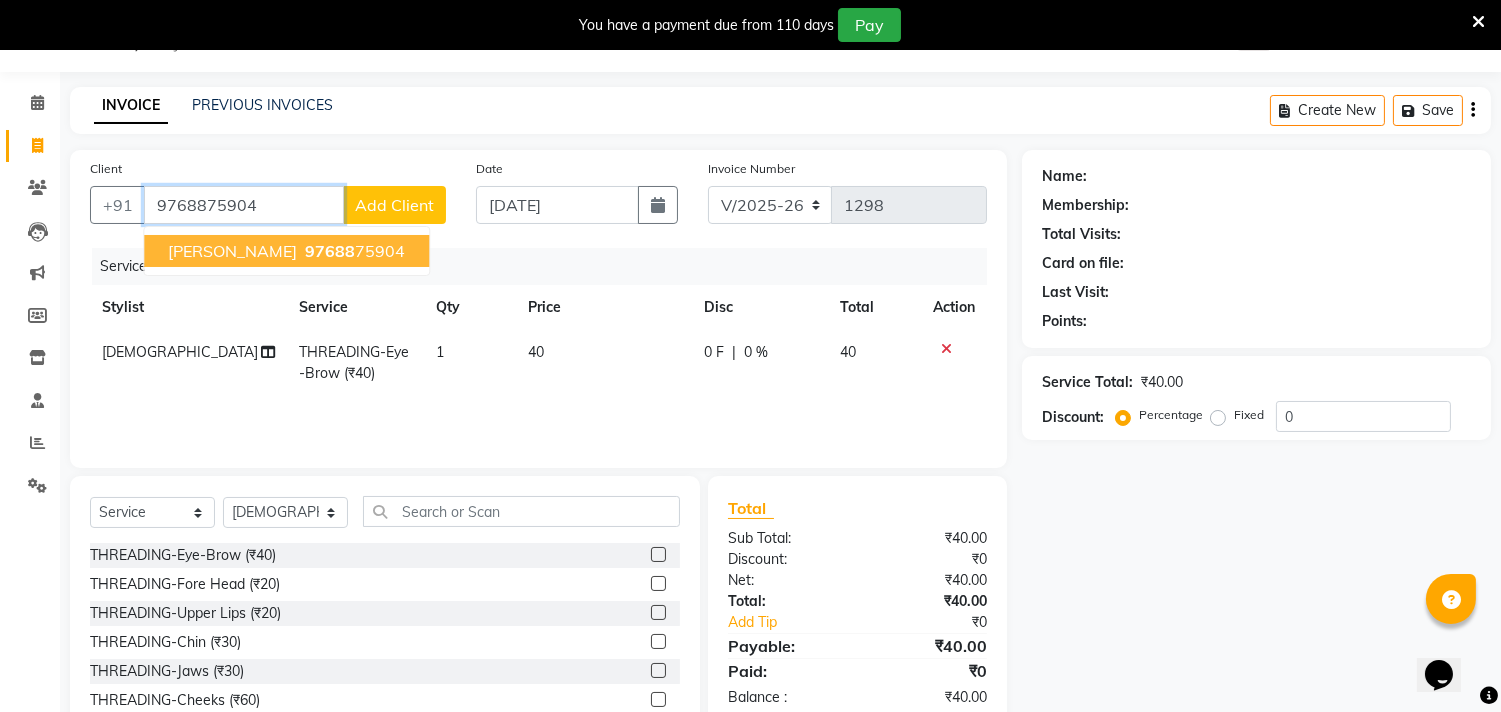 type on "9768875904" 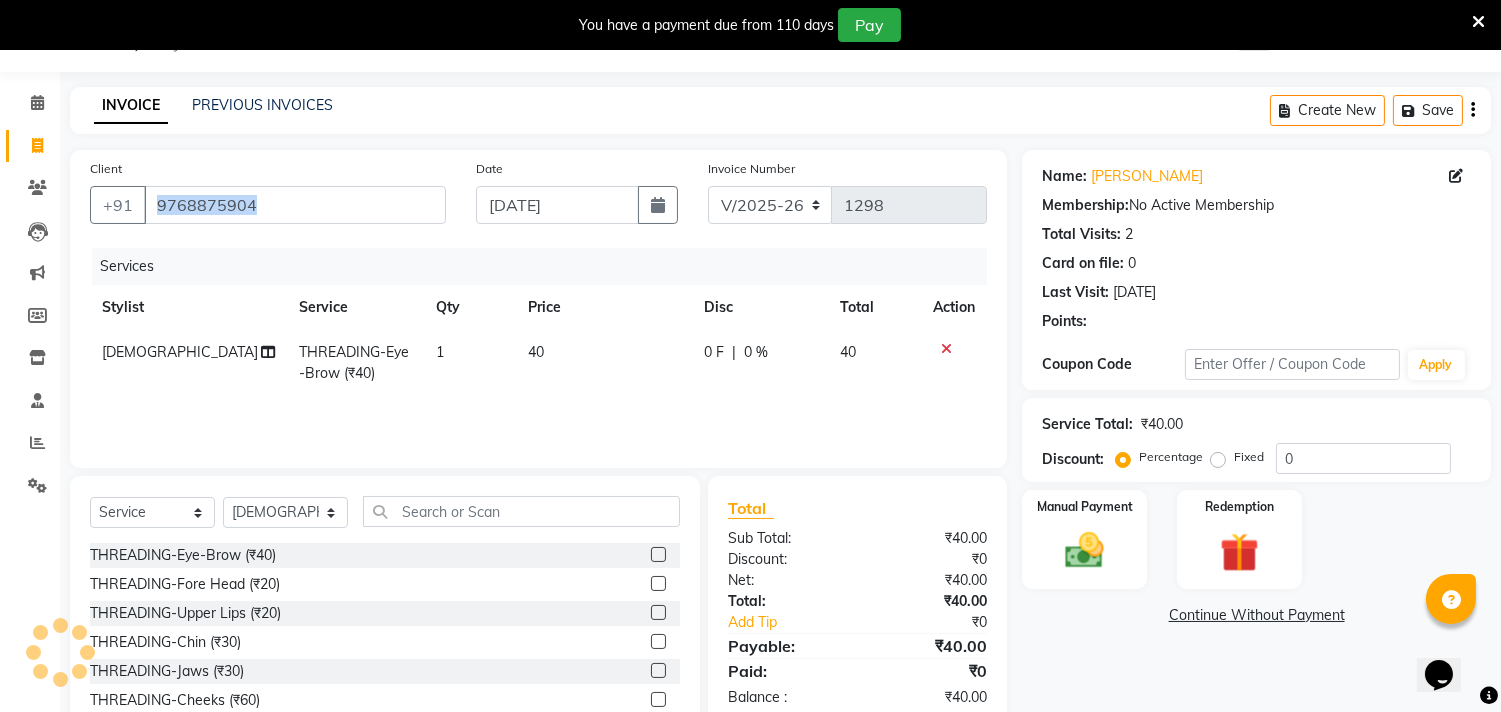 click on "Client [PHONE_NUMBER] Date [DATE] Invoice Number V/2025 V/[PHONE_NUMBER] Services Stylist Service Qty Price Disc Total Action Gita THREADING-Eye-Brow (₹40) 1 40 0 F | 0 % 40" 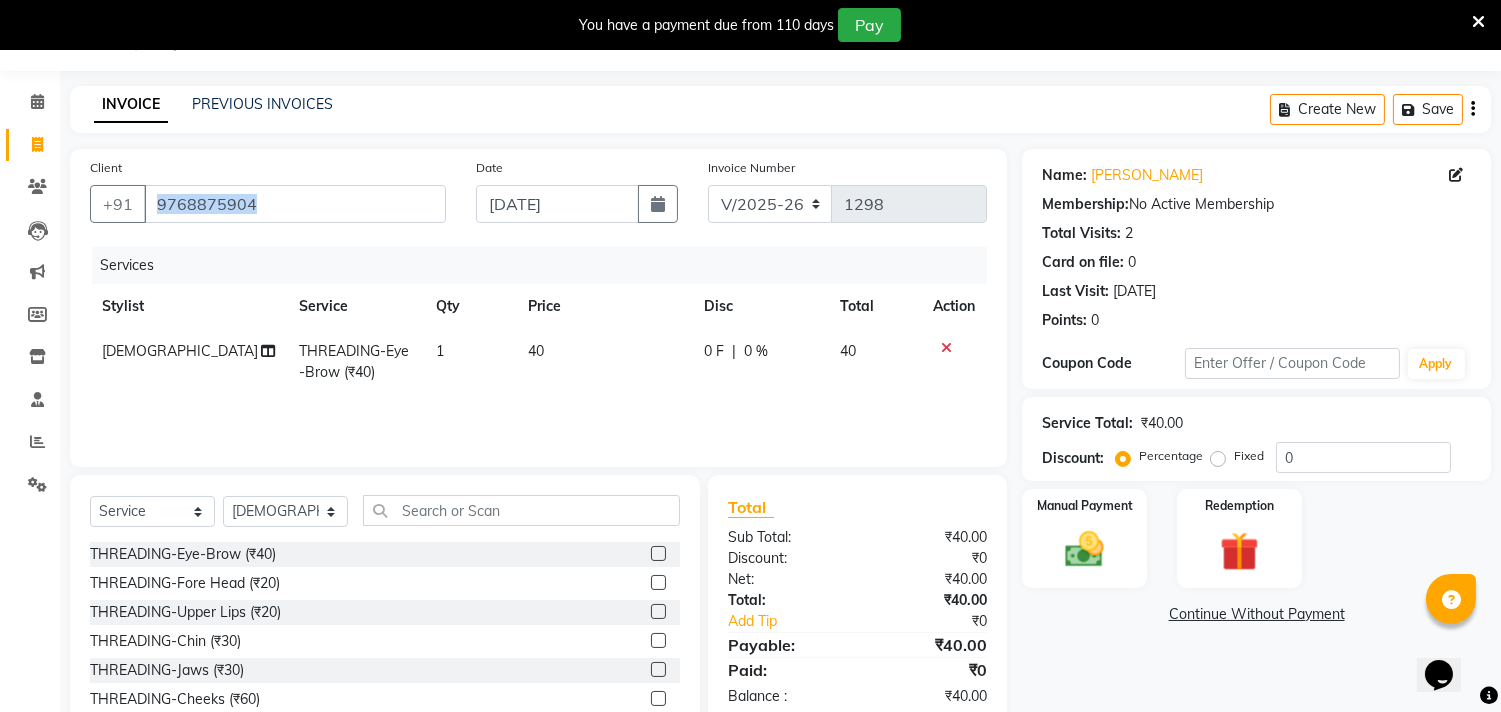 scroll, scrollTop: 138, scrollLeft: 0, axis: vertical 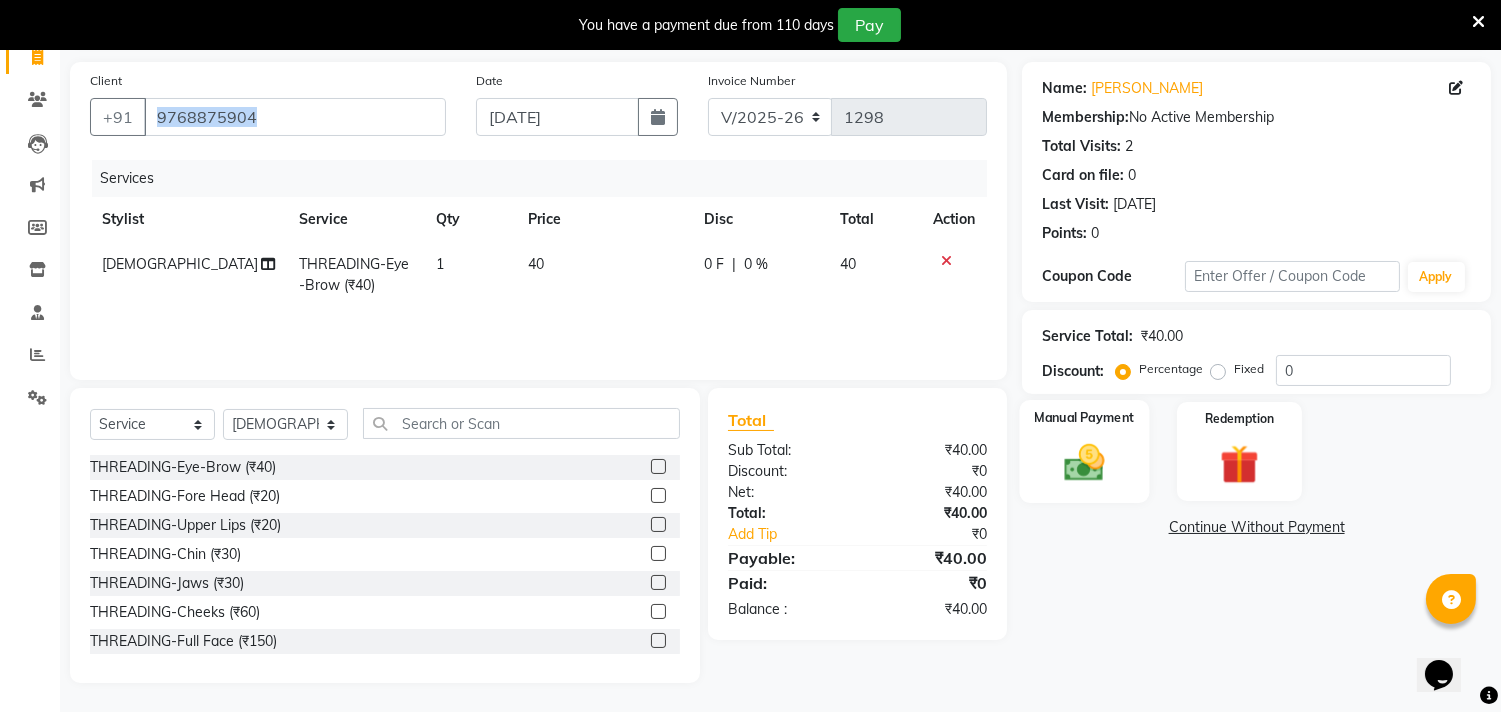 click 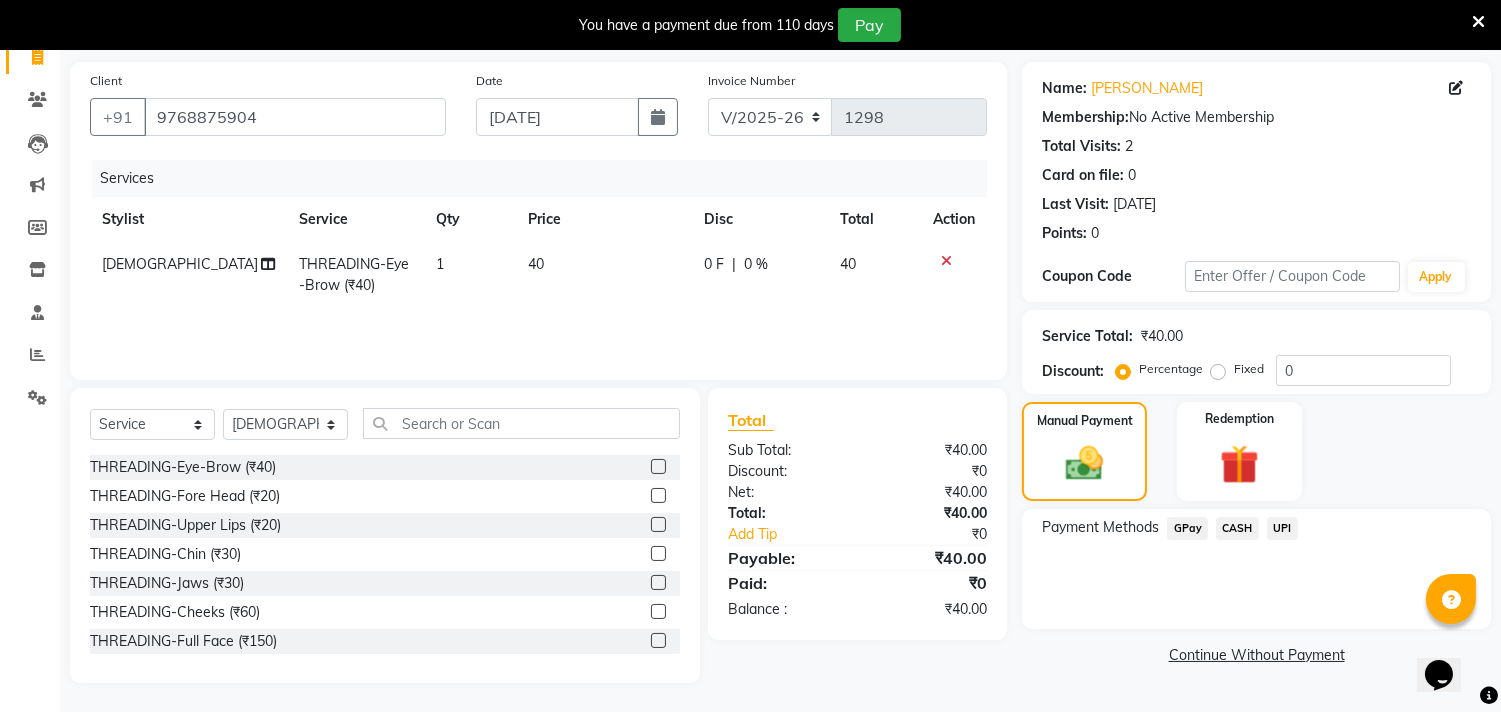 click on "GPay" 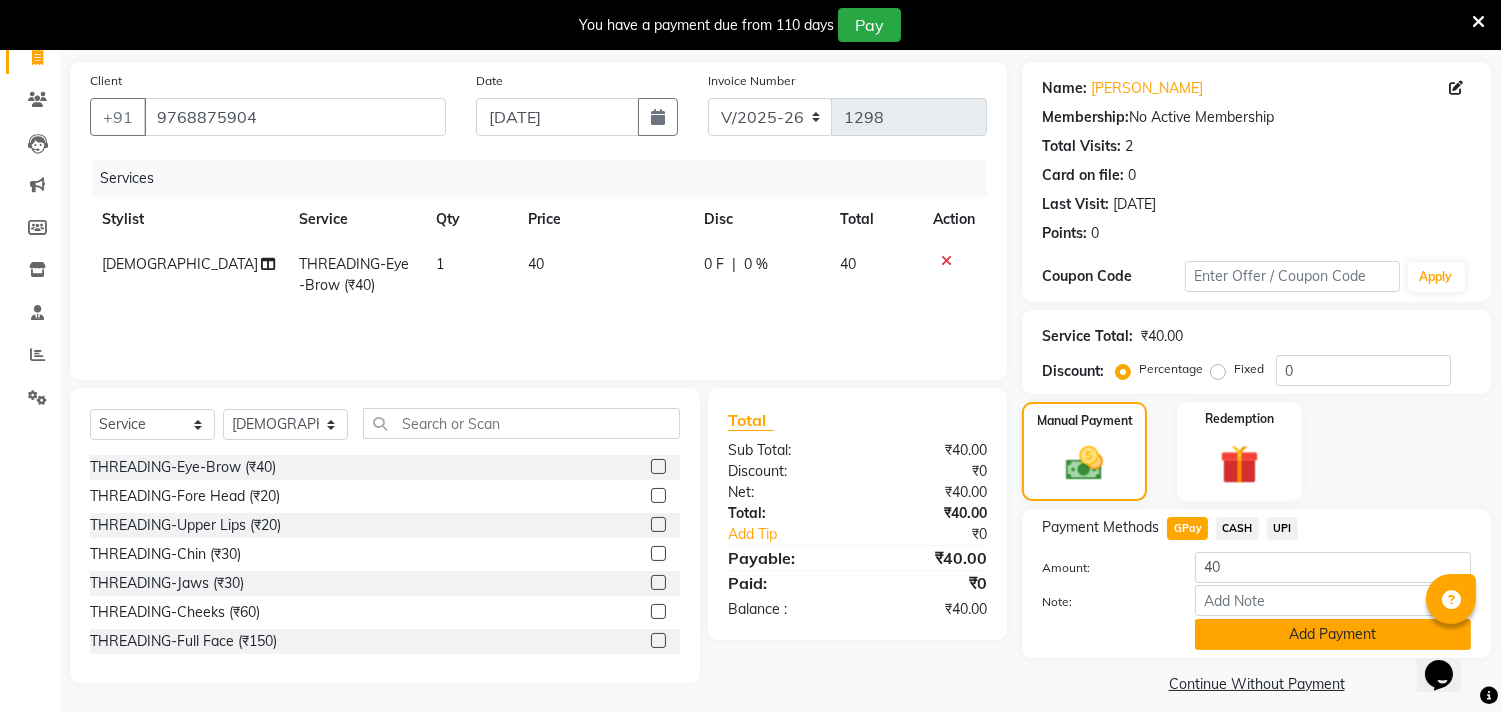 click on "Add Payment" 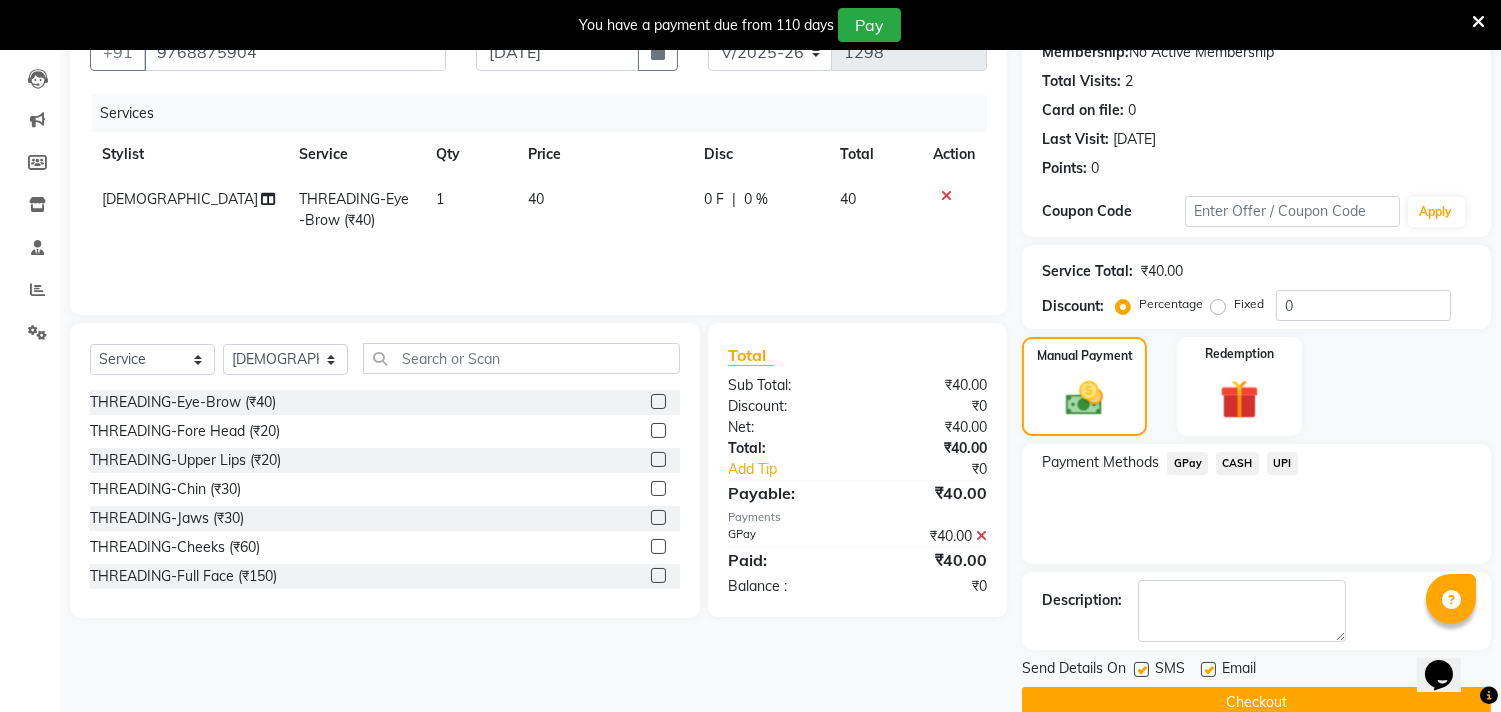 scroll, scrollTop: 237, scrollLeft: 0, axis: vertical 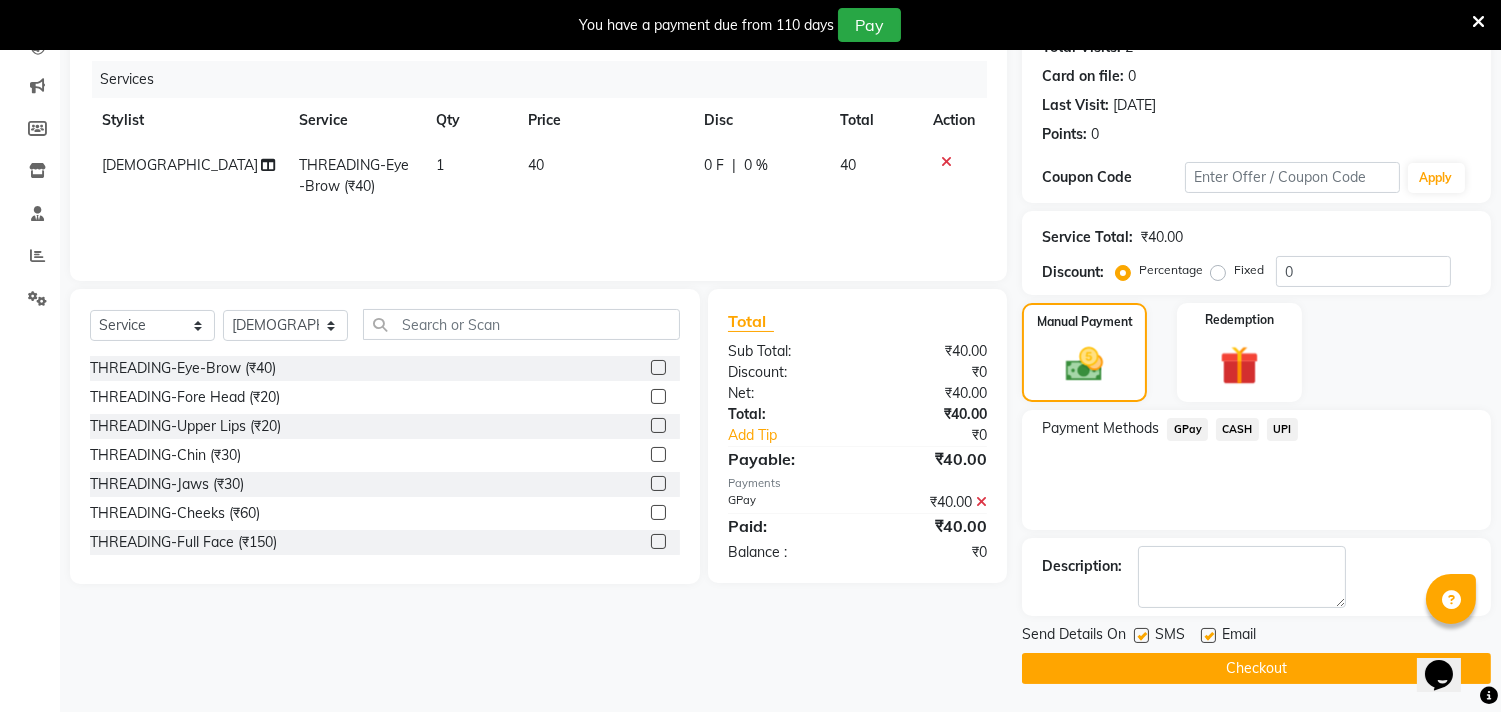 click on "Checkout" 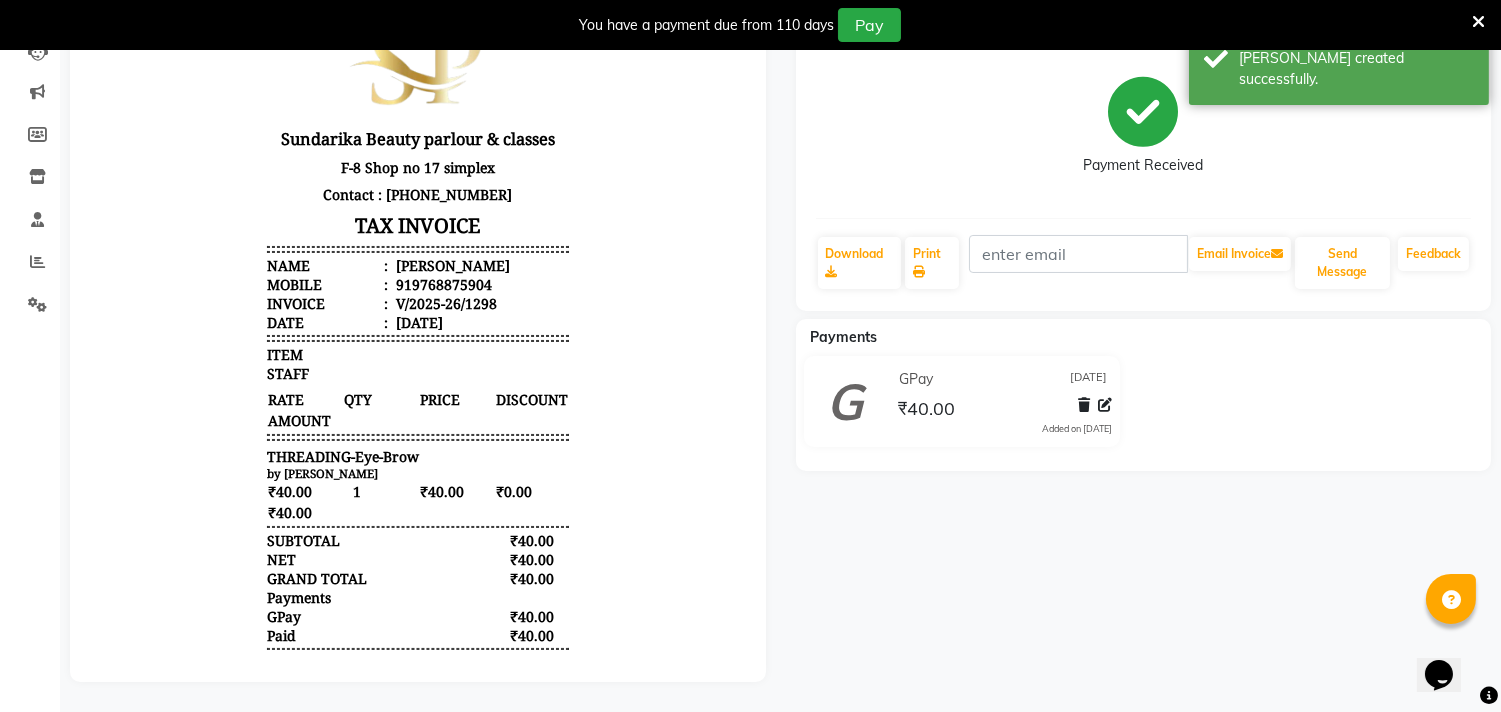 scroll, scrollTop: 0, scrollLeft: 0, axis: both 